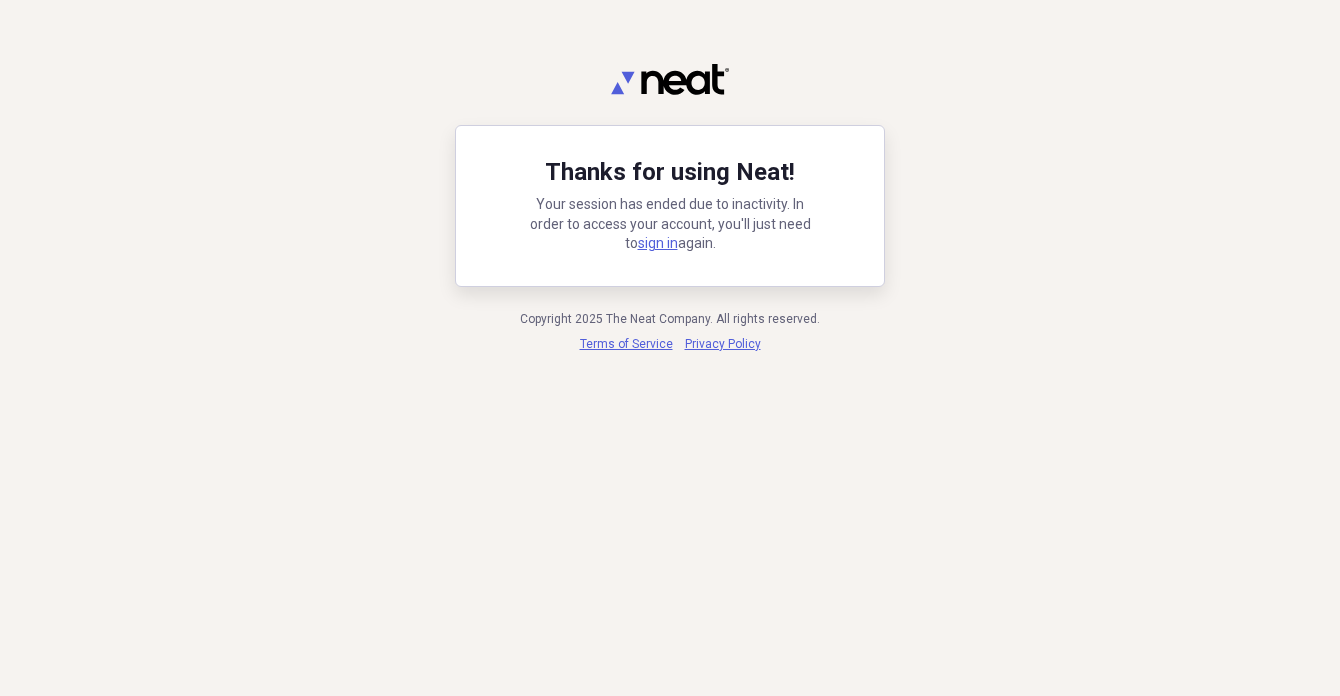 scroll, scrollTop: 0, scrollLeft: 0, axis: both 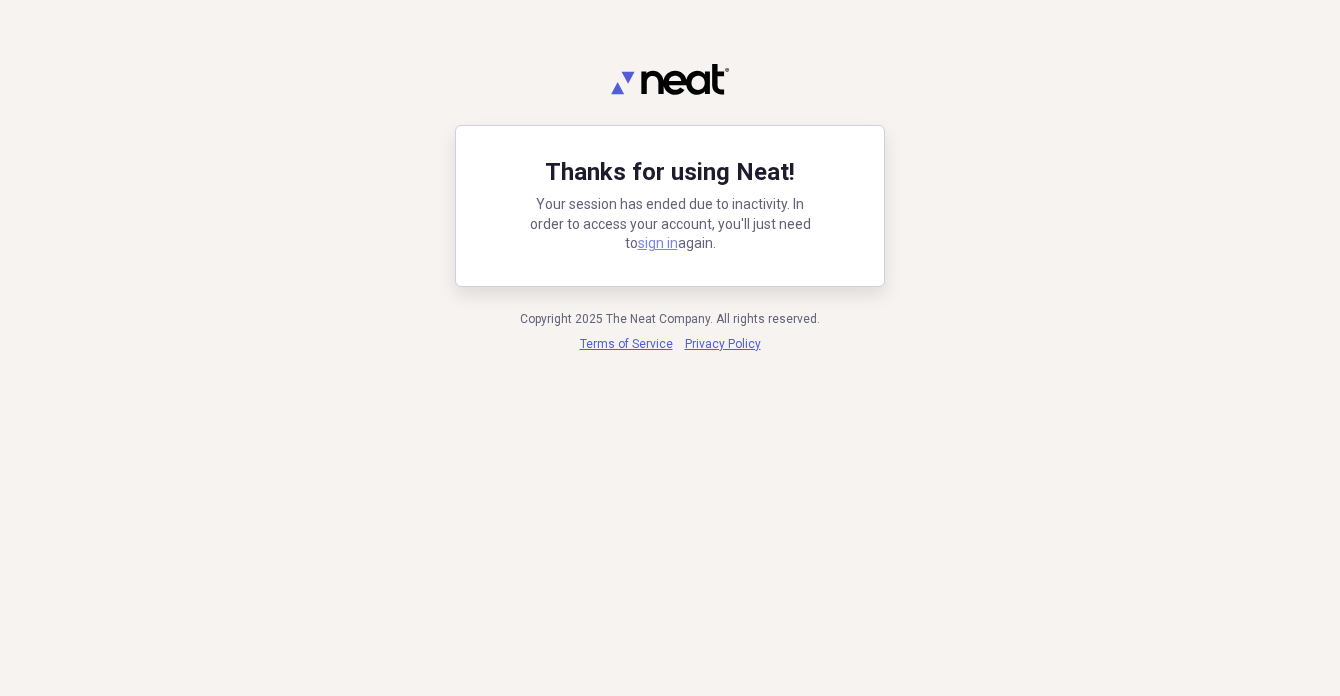 click on "sign in" at bounding box center (658, 243) 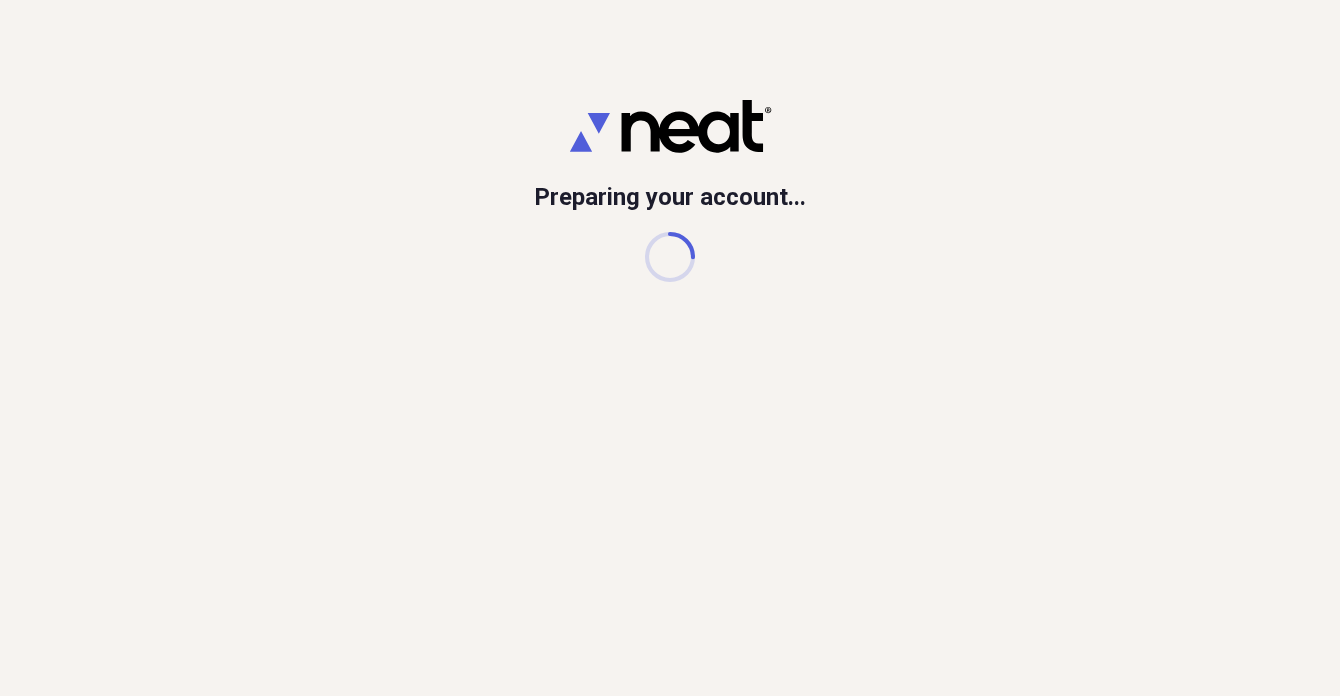 scroll, scrollTop: 0, scrollLeft: 0, axis: both 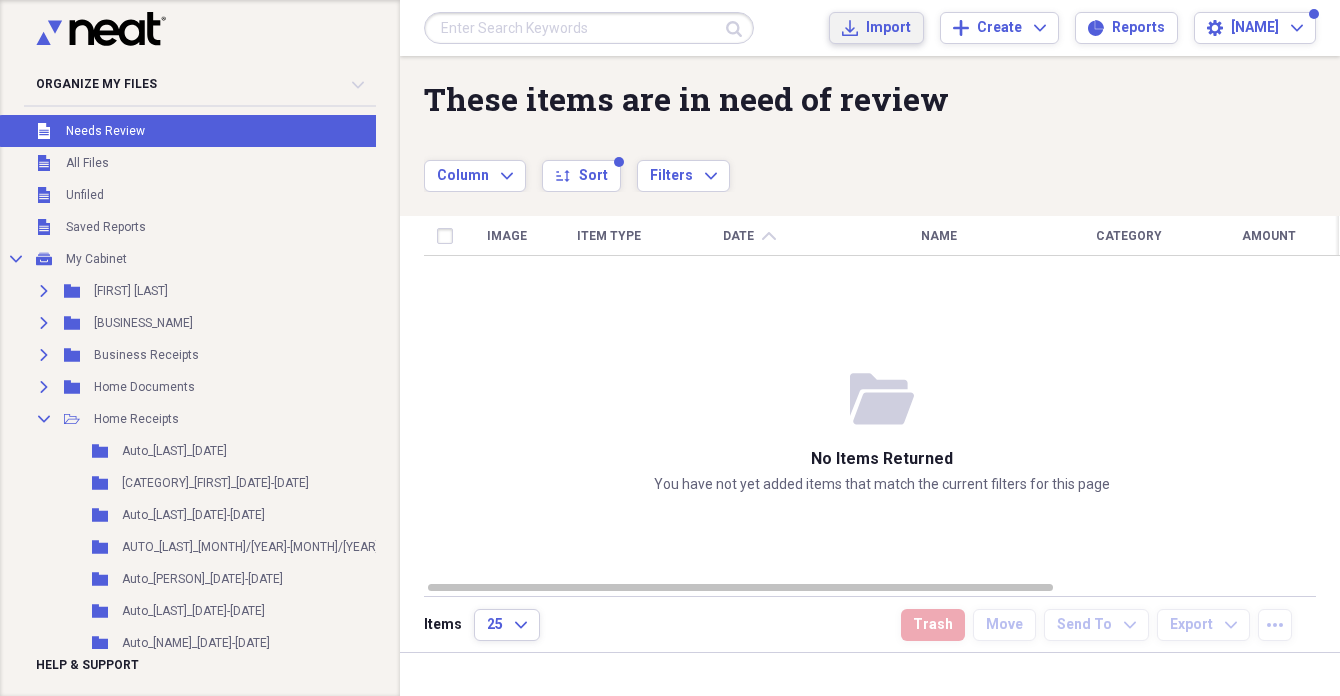 click on "Import" at bounding box center [888, 28] 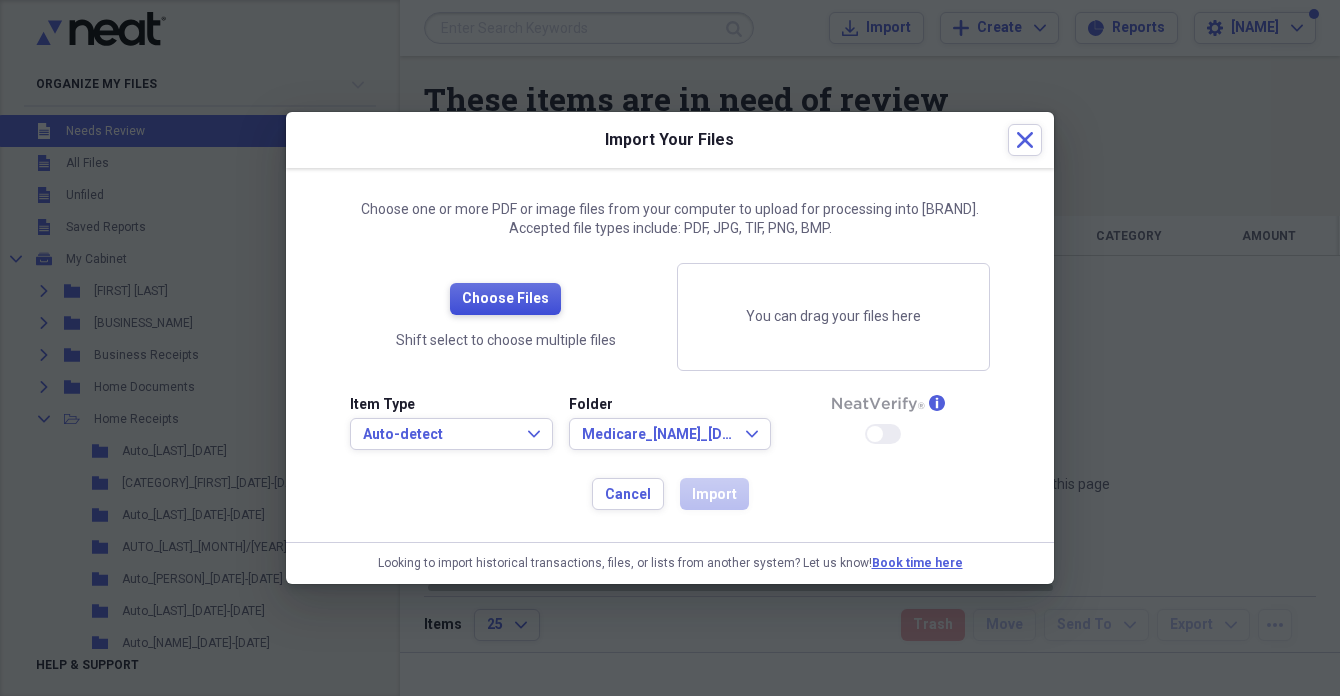 click on "Choose Files" at bounding box center (505, 299) 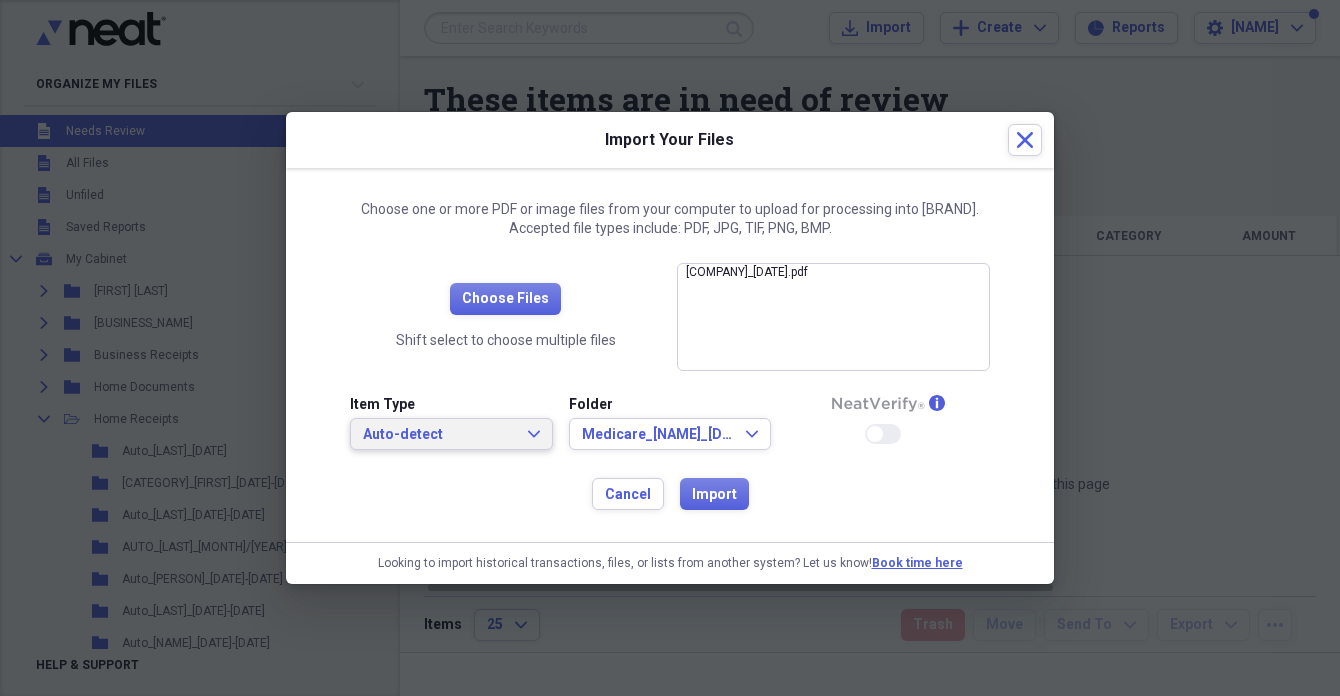 click on "Auto-detect" at bounding box center (439, 435) 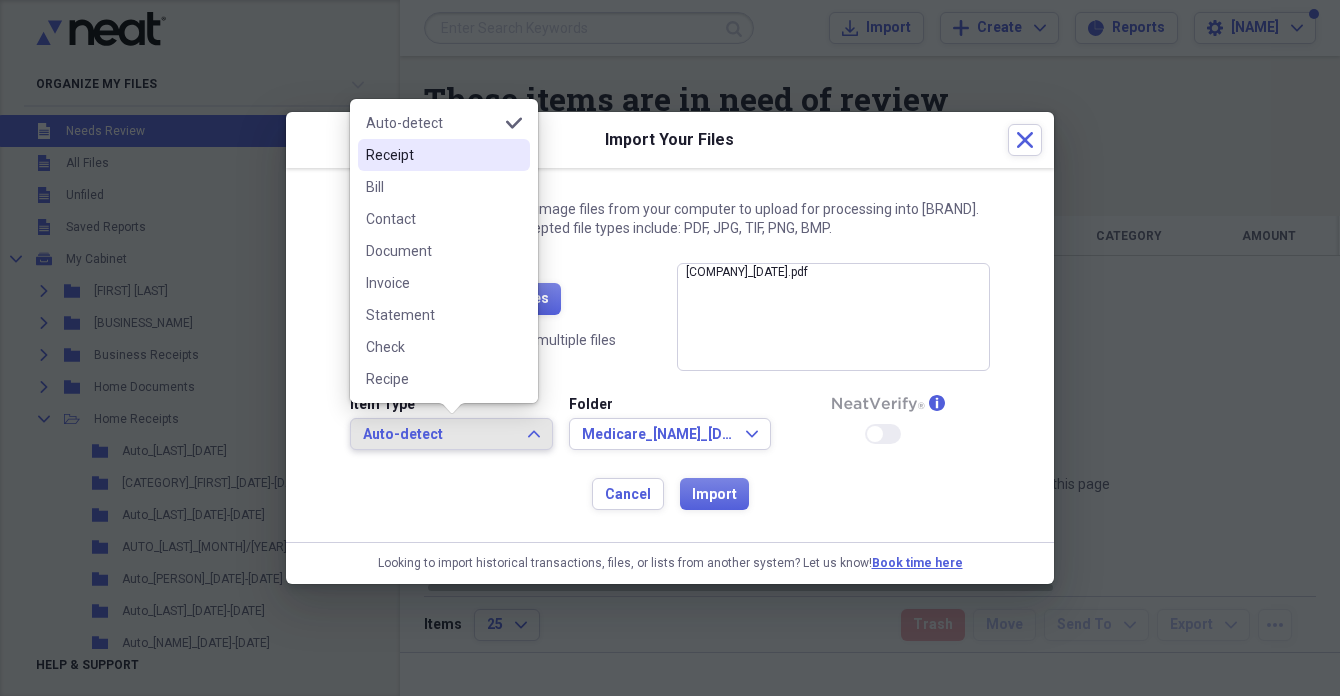 click on "Receipt" at bounding box center [432, 155] 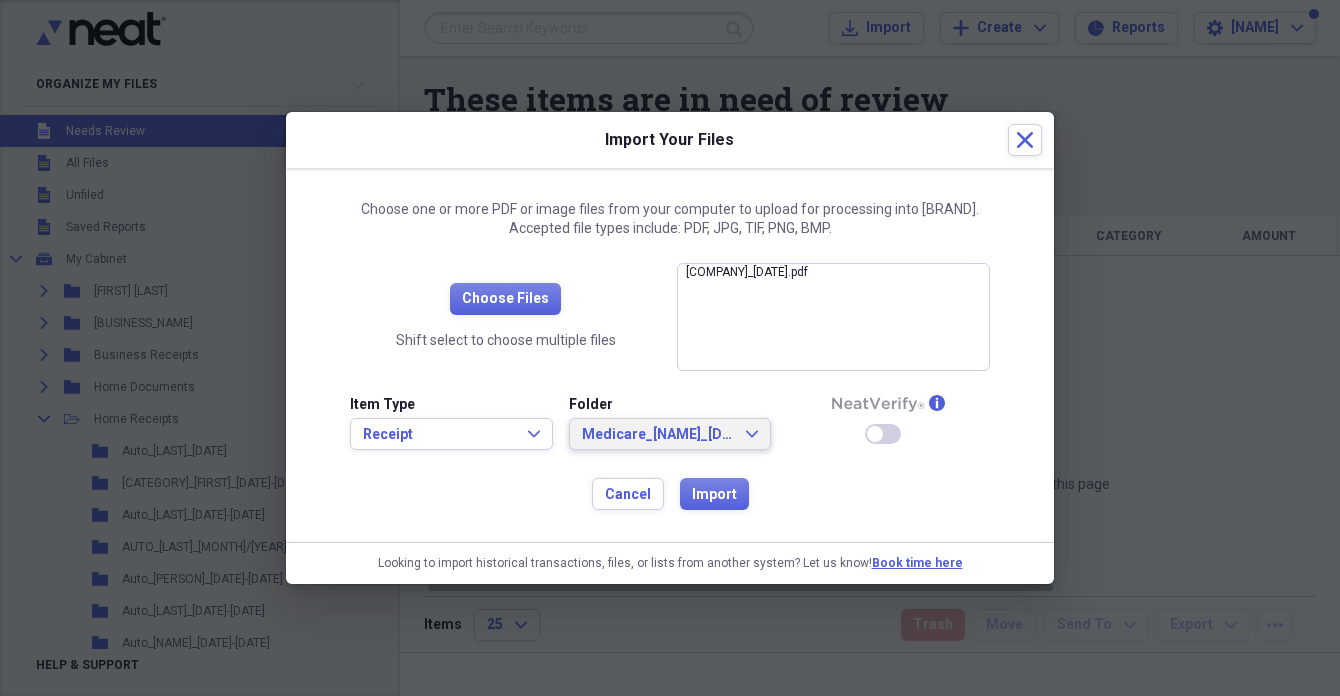 click on "Medicare_[NAME]_[DATE]" at bounding box center (658, 435) 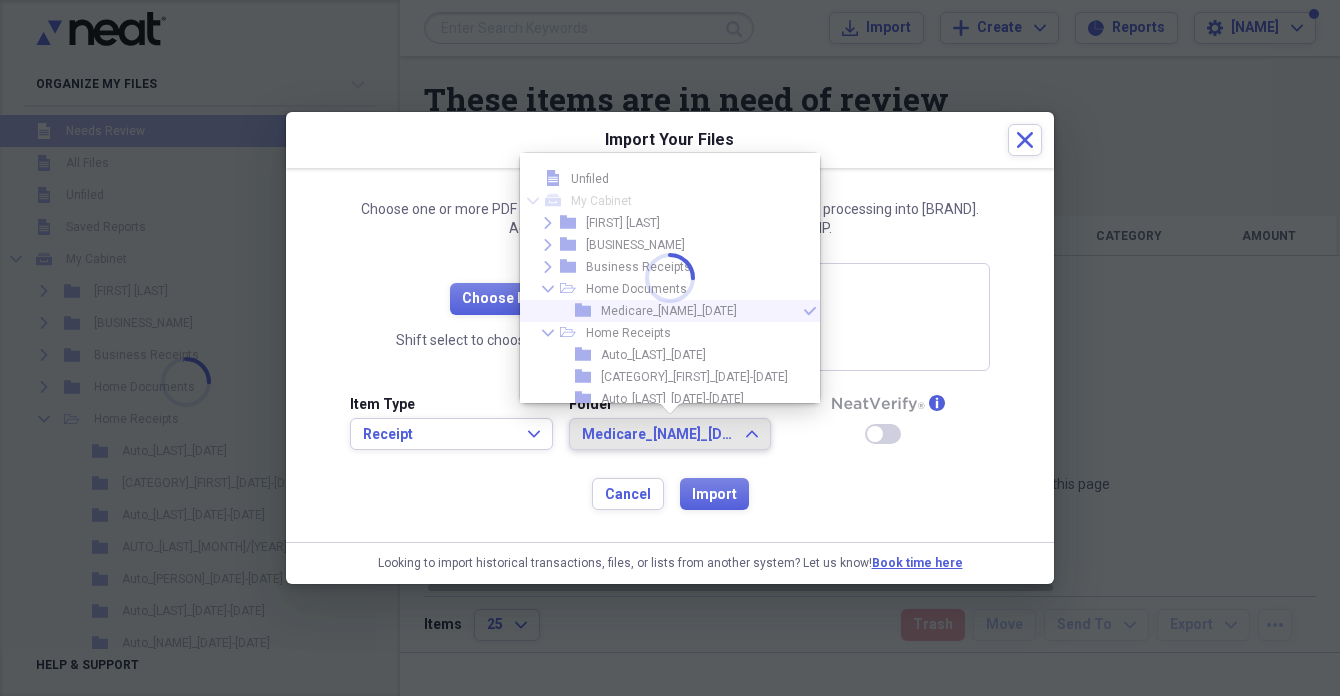scroll, scrollTop: 33, scrollLeft: 0, axis: vertical 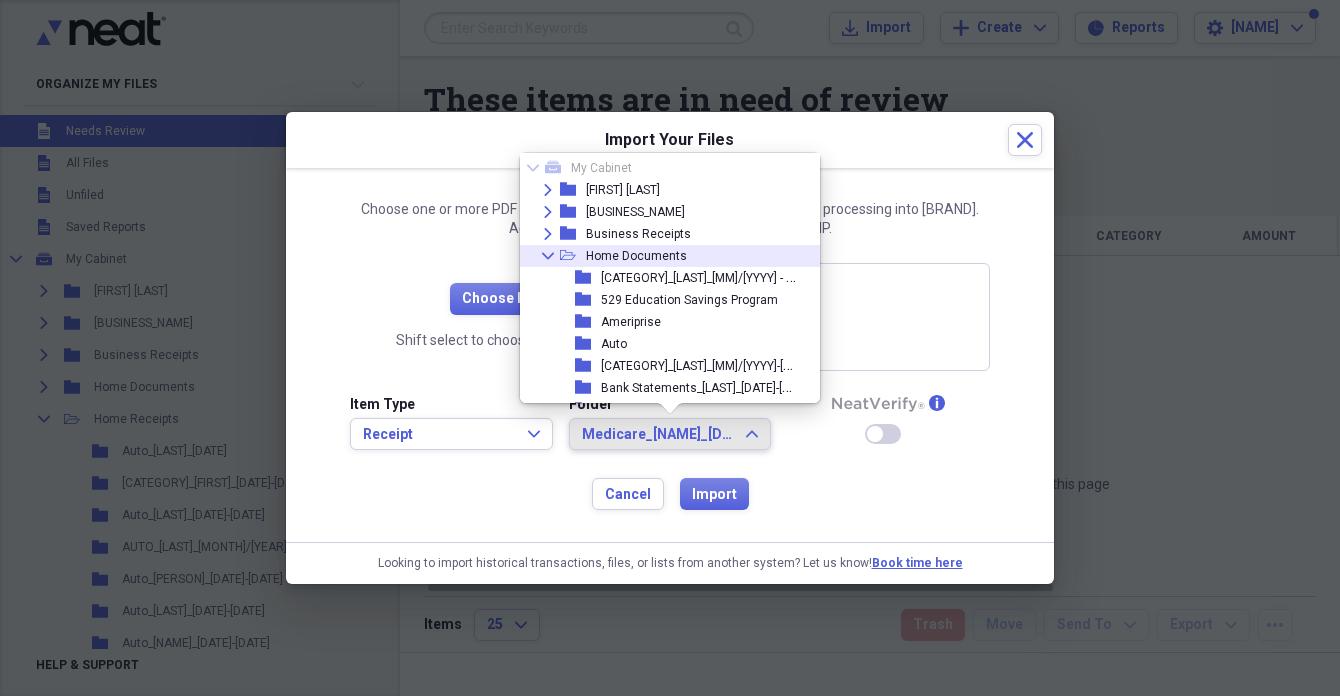 click on "Collapse" 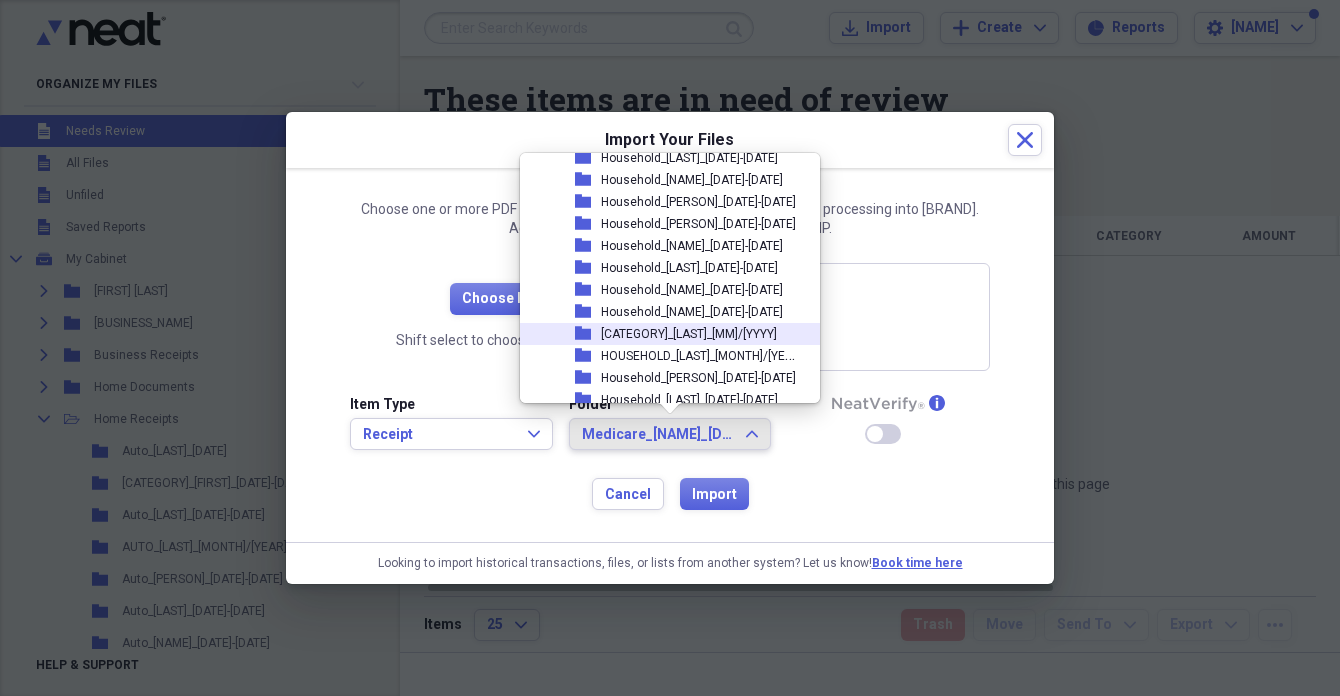 scroll, scrollTop: 2338, scrollLeft: 0, axis: vertical 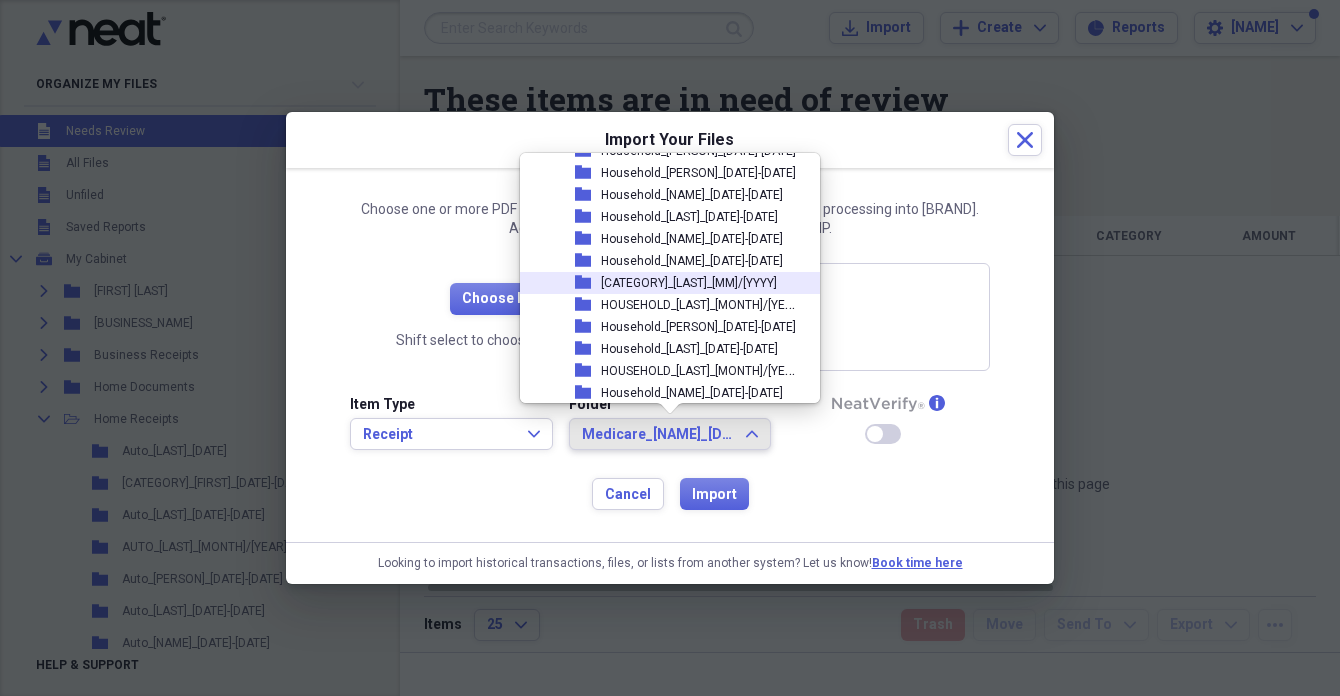 click on "[CATEGORY]_[LAST]_[MM]/[YYYY]" at bounding box center [689, 283] 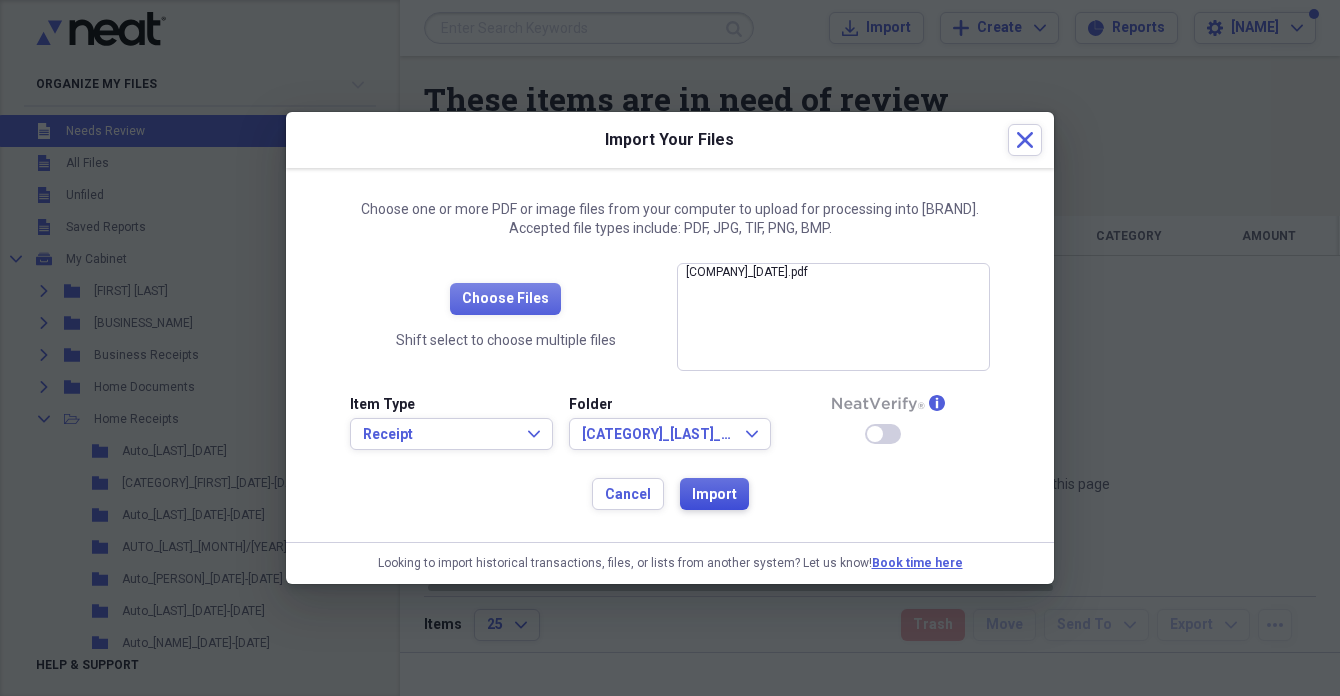 click on "Import" at bounding box center (714, 495) 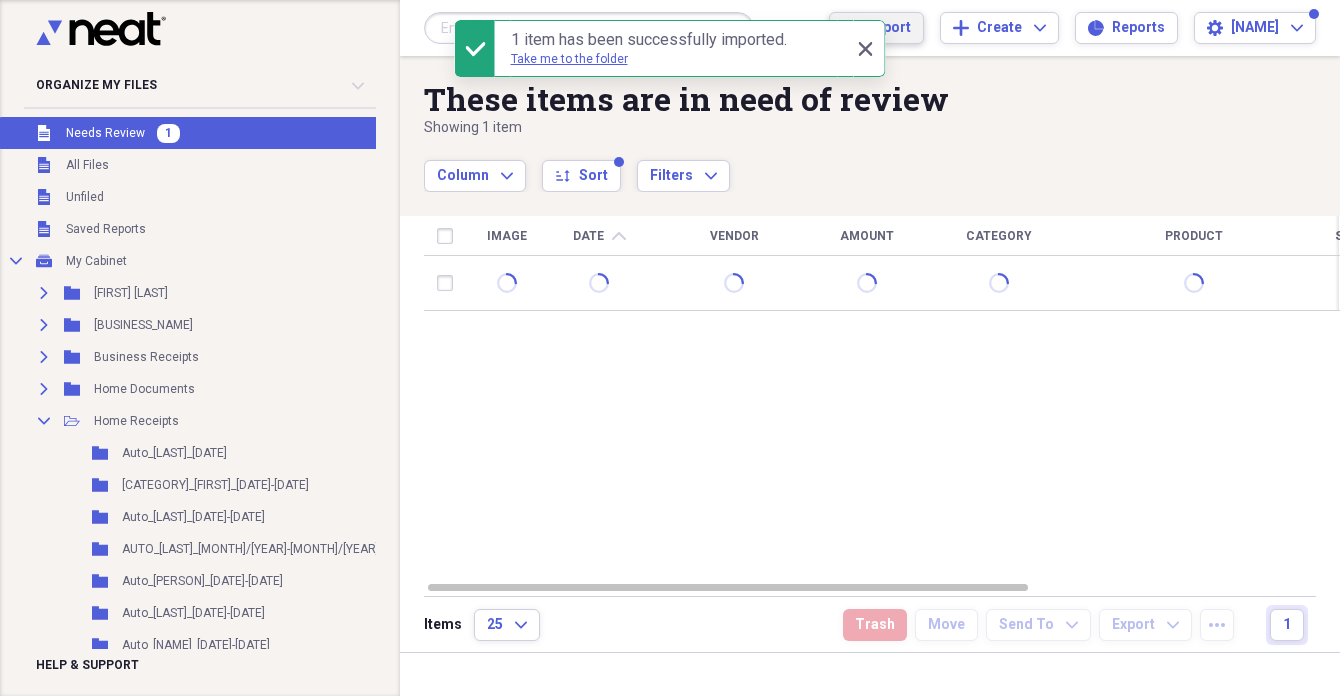 click on "Import" at bounding box center [888, 28] 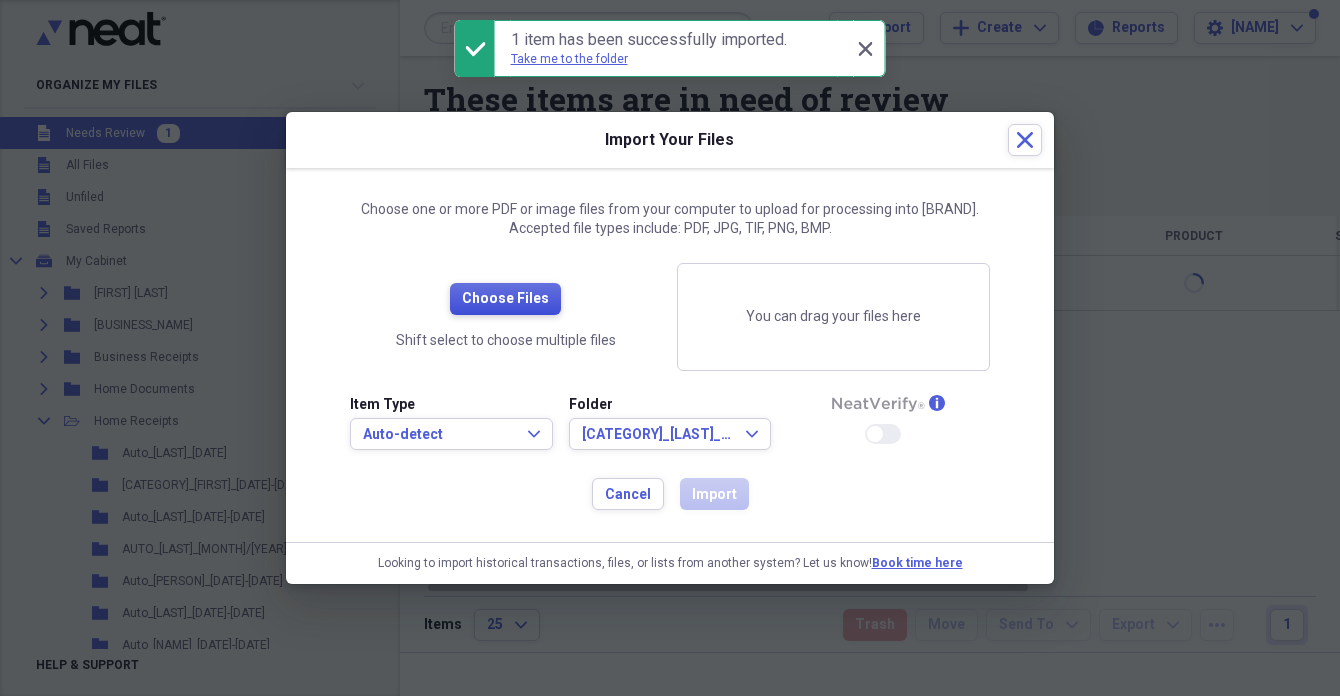 click on "Choose Files" at bounding box center (505, 299) 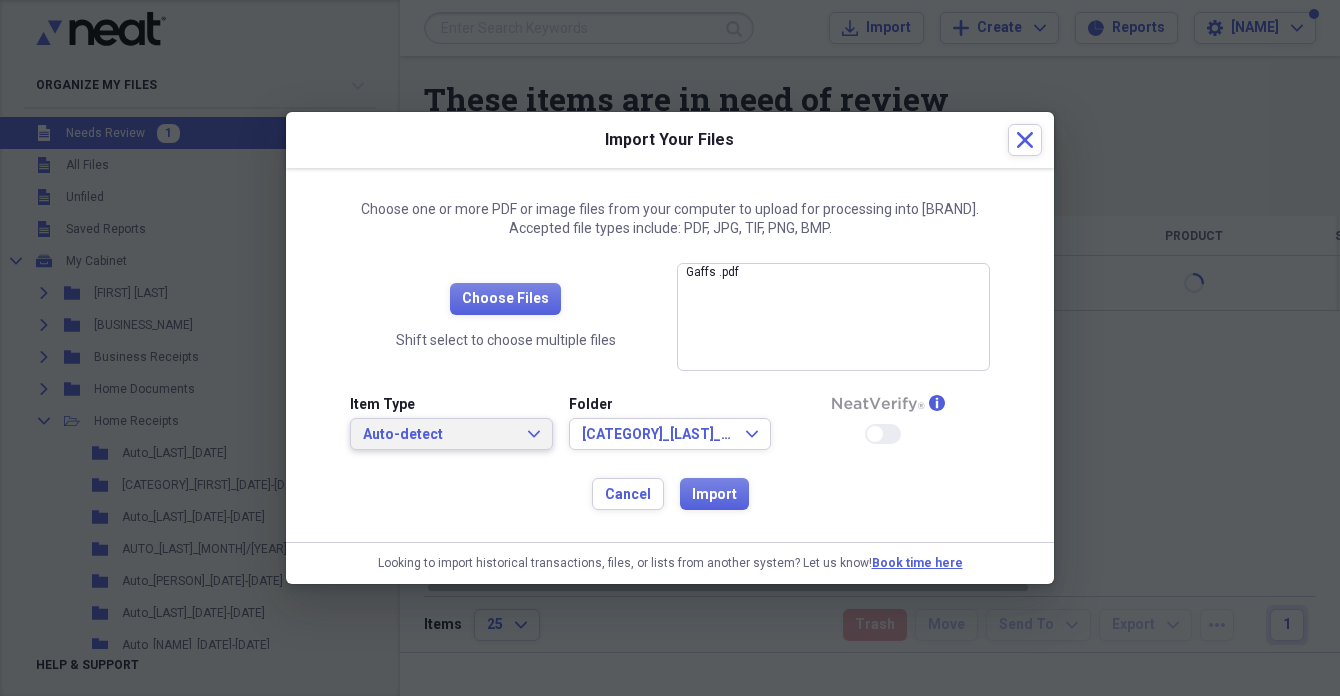 click on "Auto-detect" at bounding box center (439, 435) 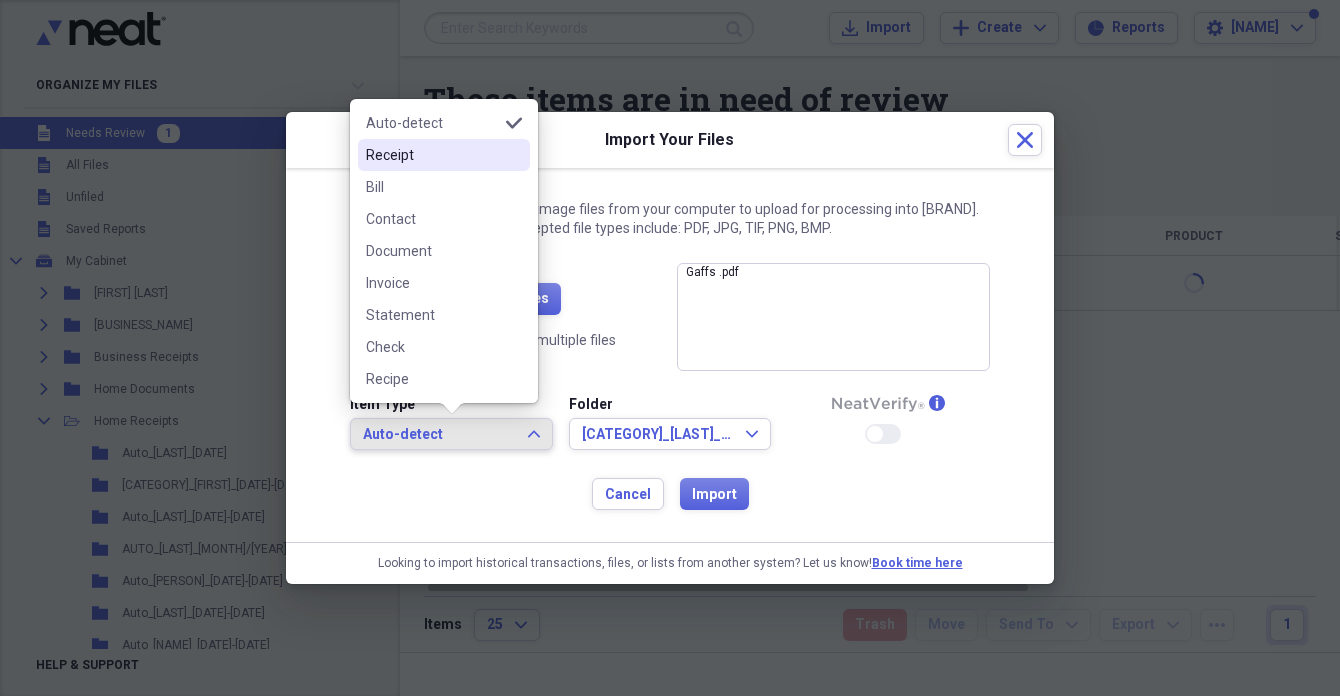 click on "Receipt" at bounding box center (432, 155) 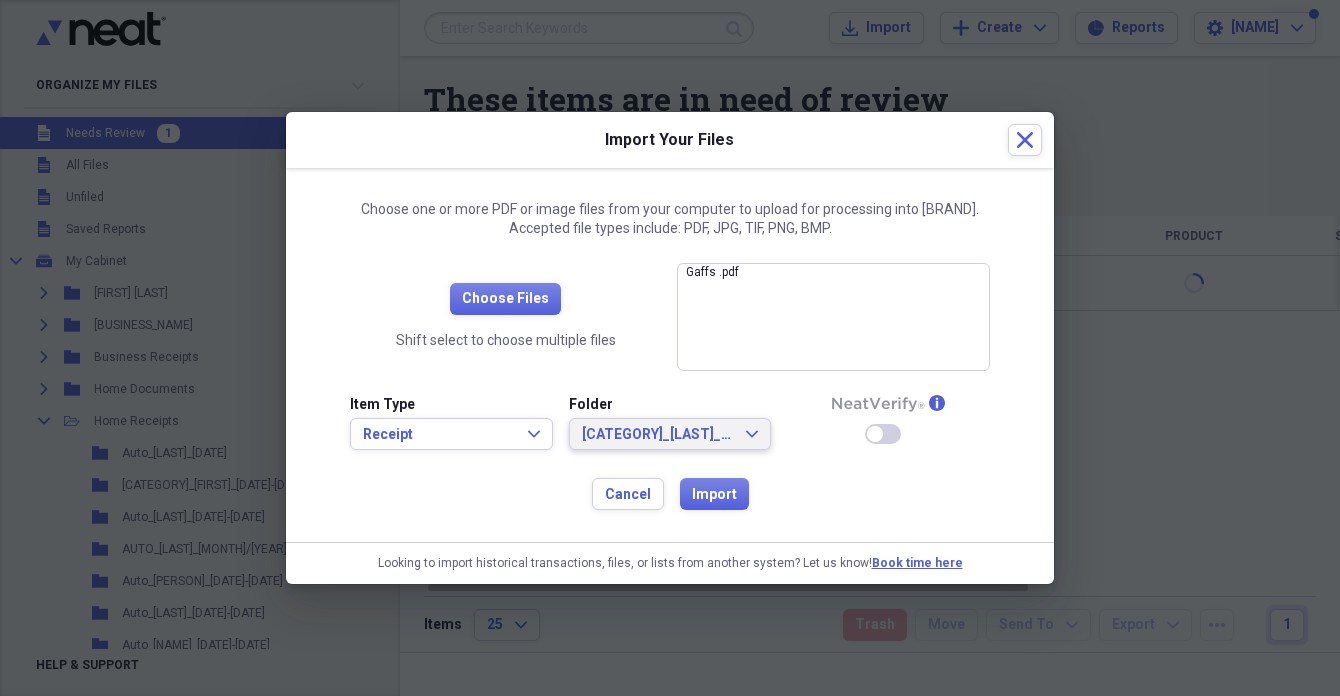 click on "[CATEGORY]_[LAST]_[MM]/[YYYY] Expand" at bounding box center [670, 434] 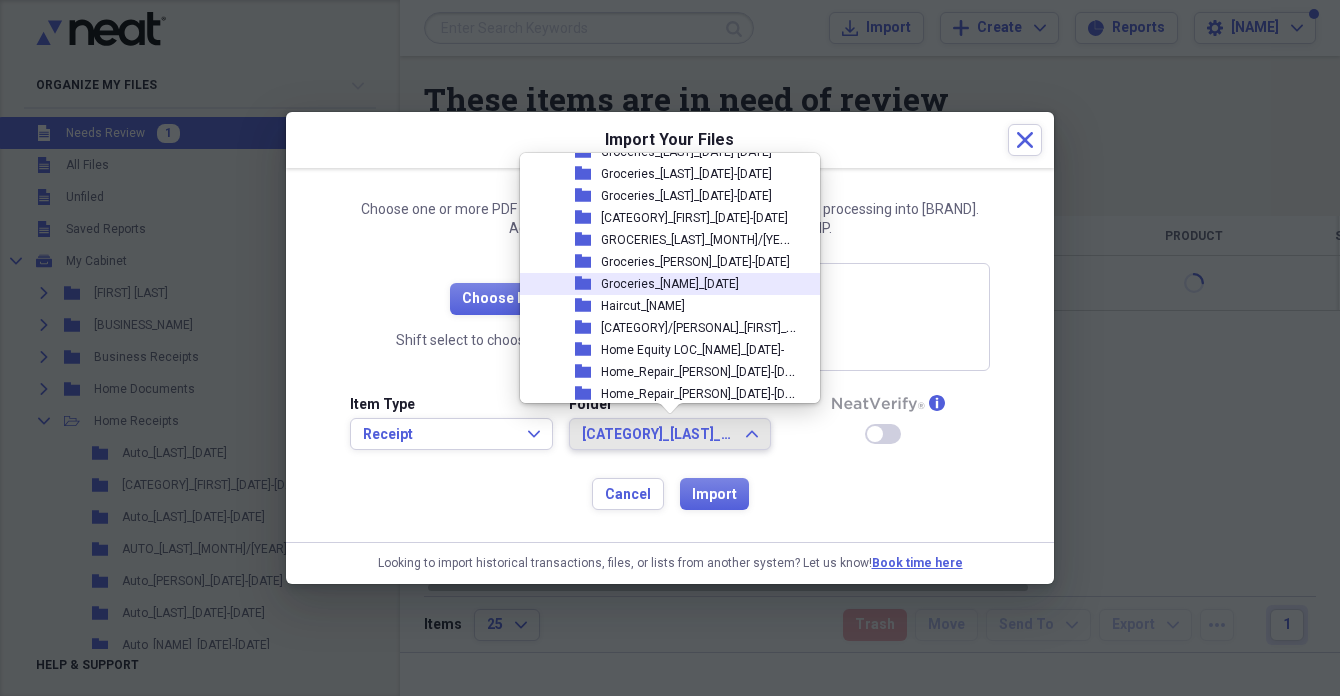 scroll, scrollTop: 1720, scrollLeft: 0, axis: vertical 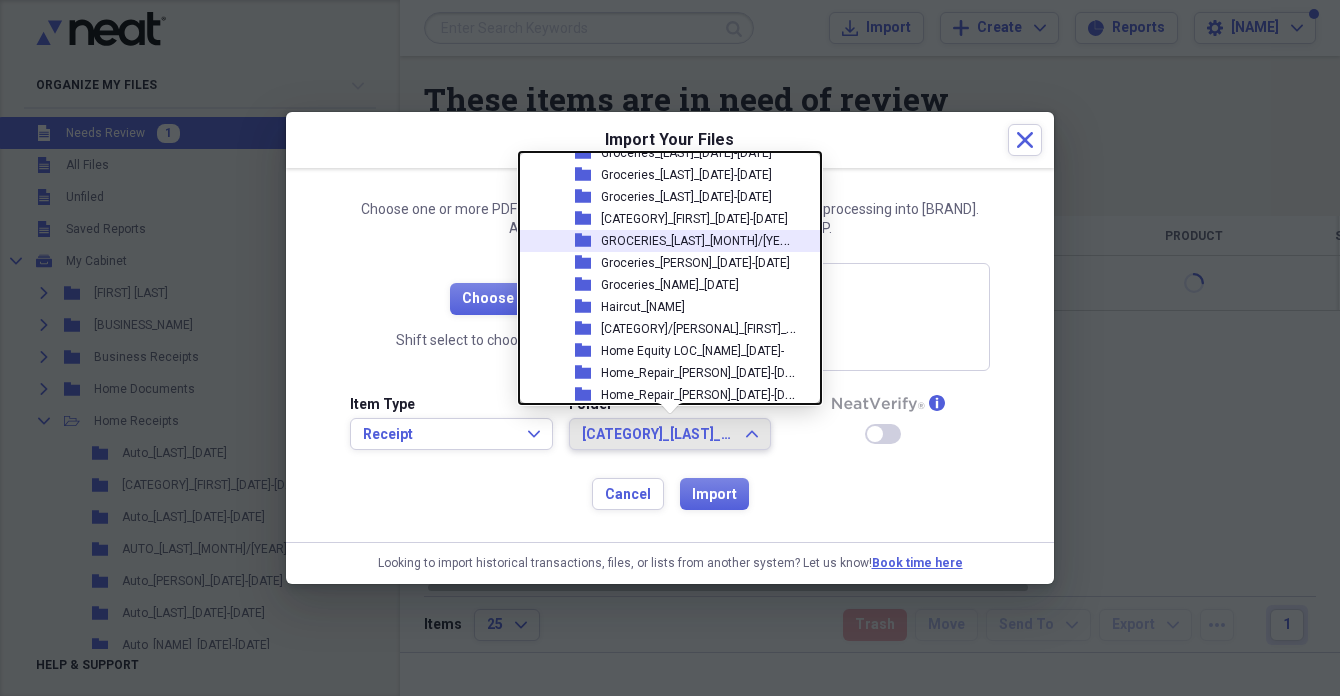 click on "GROCERIES_[LAST]_[MONTH]/[YEAR]" at bounding box center (700, 239) 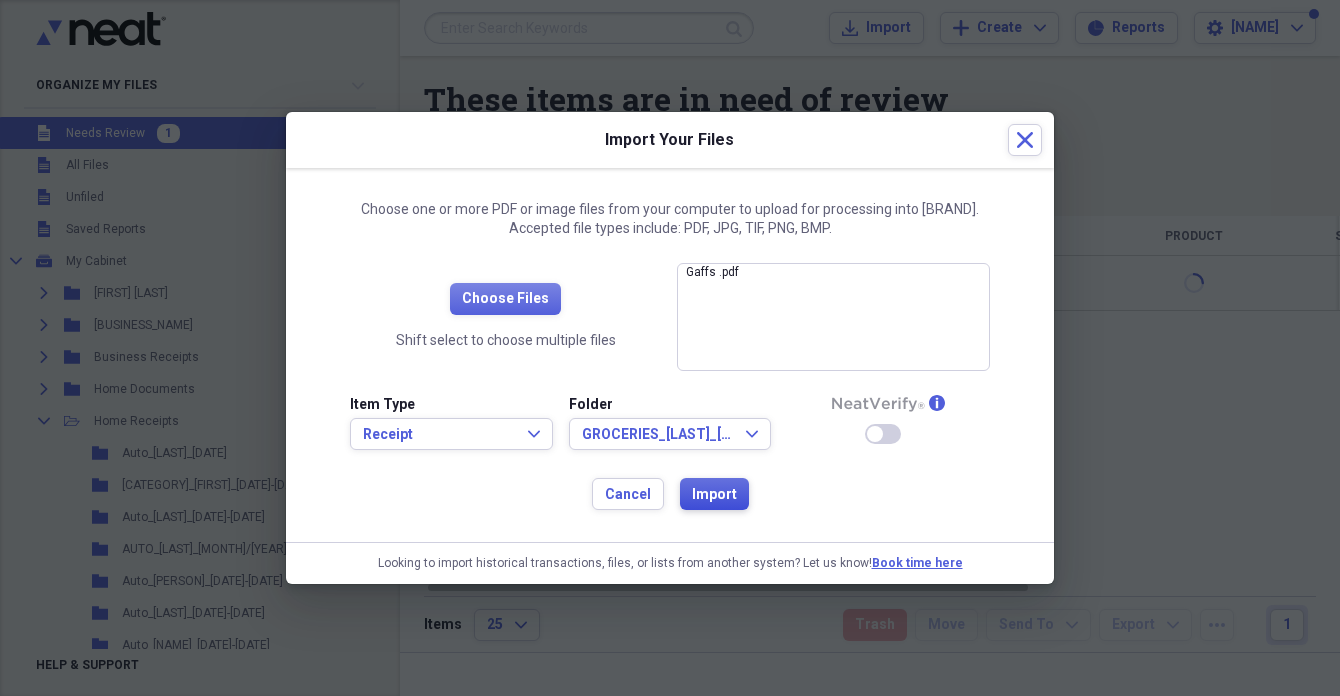 click on "Import" at bounding box center [714, 495] 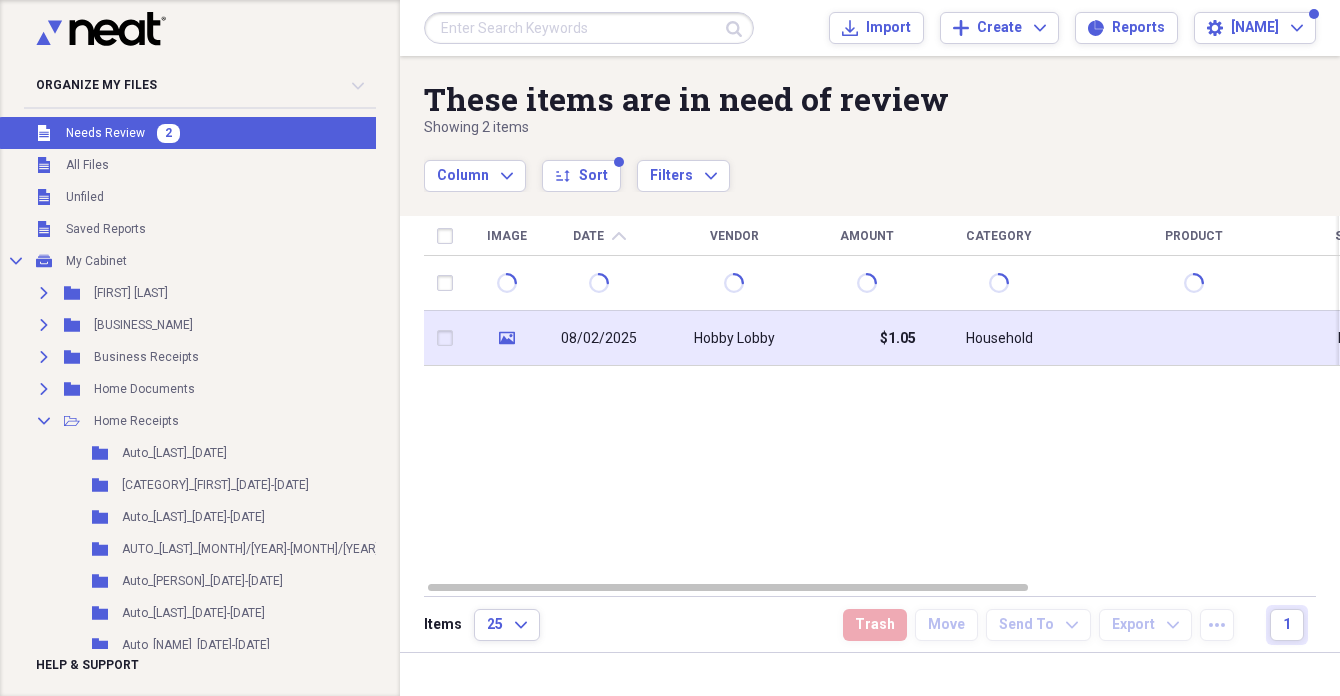 click on "08/02/2025" at bounding box center [599, 339] 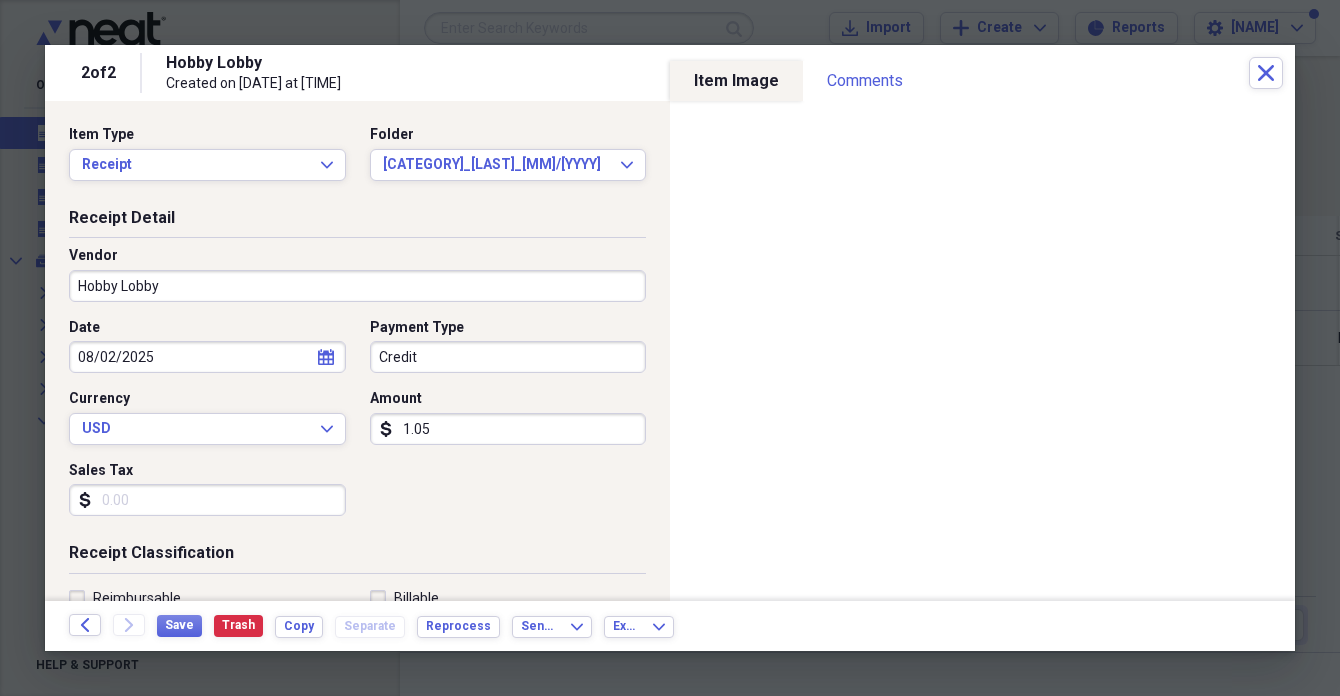 click on "Credit" at bounding box center (508, 357) 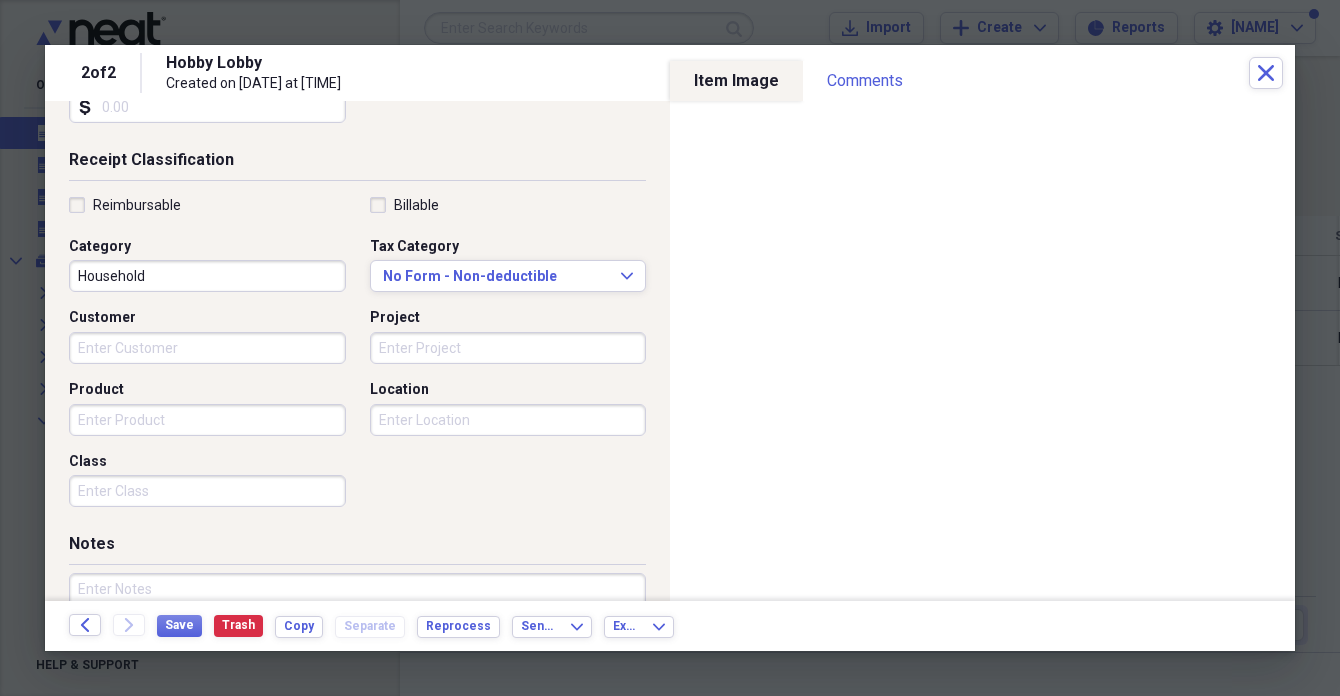 scroll, scrollTop: 439, scrollLeft: 0, axis: vertical 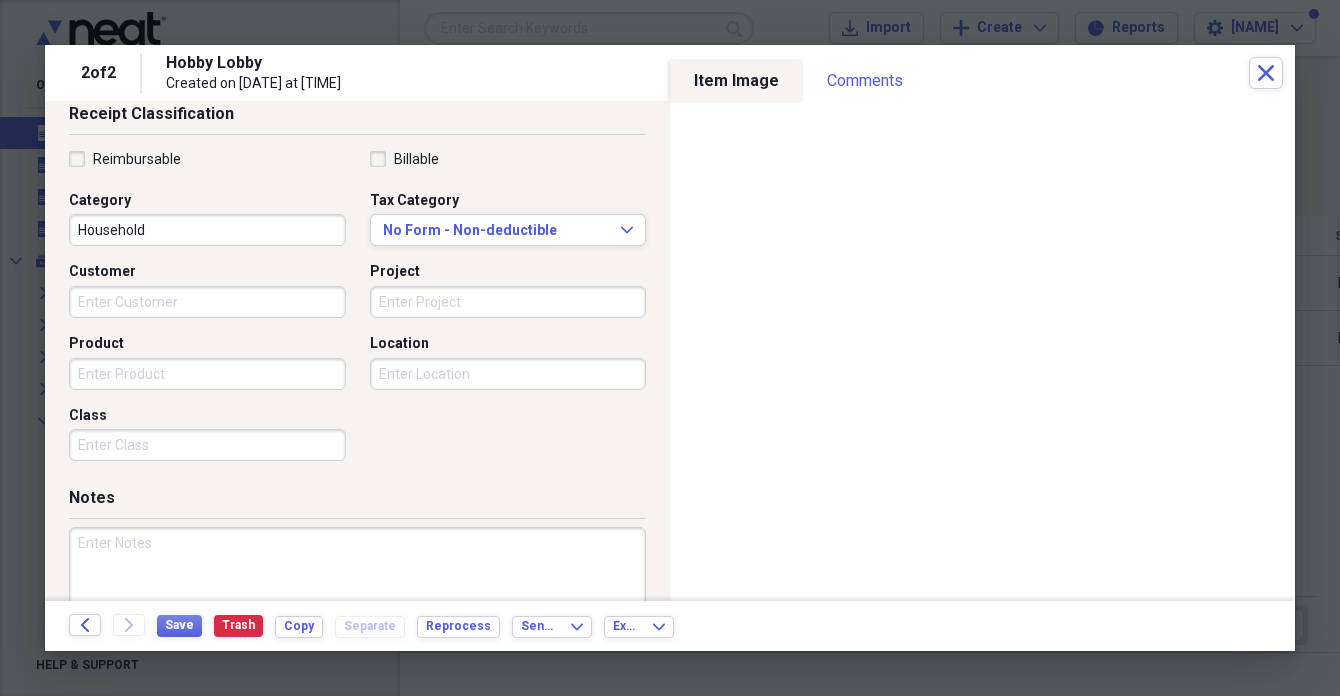 type on "Cash" 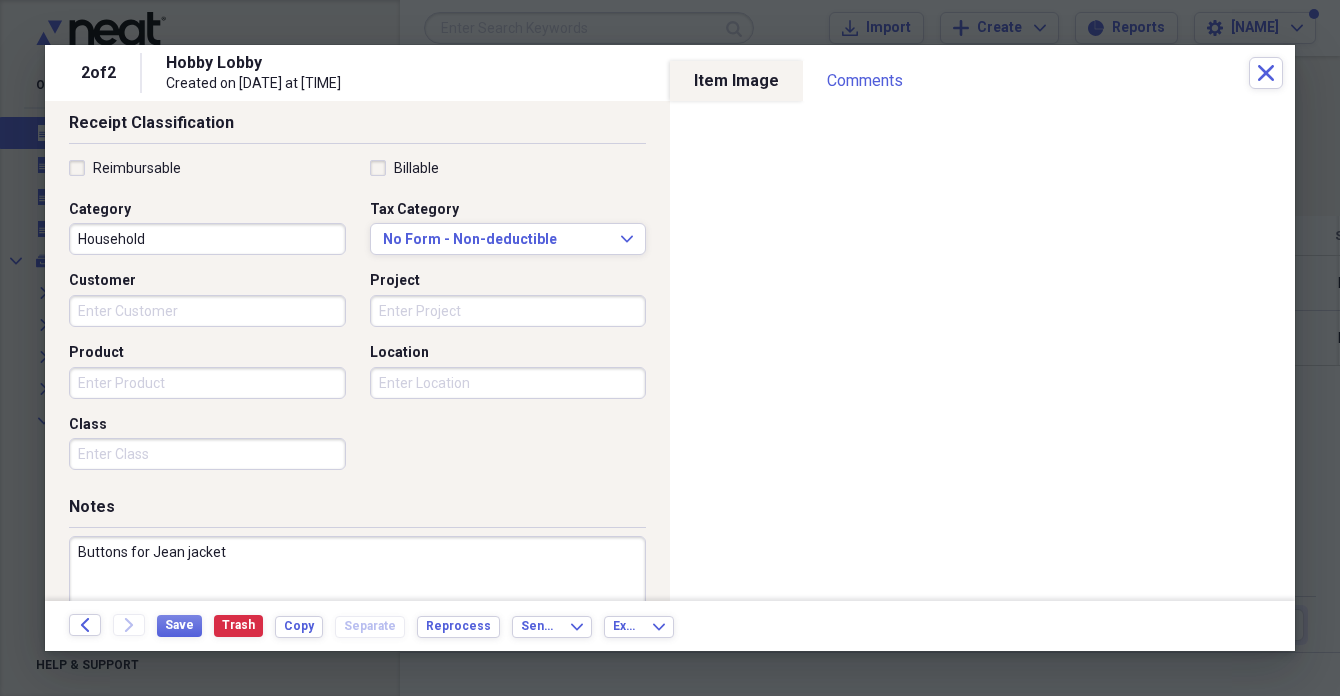 scroll, scrollTop: 434, scrollLeft: 0, axis: vertical 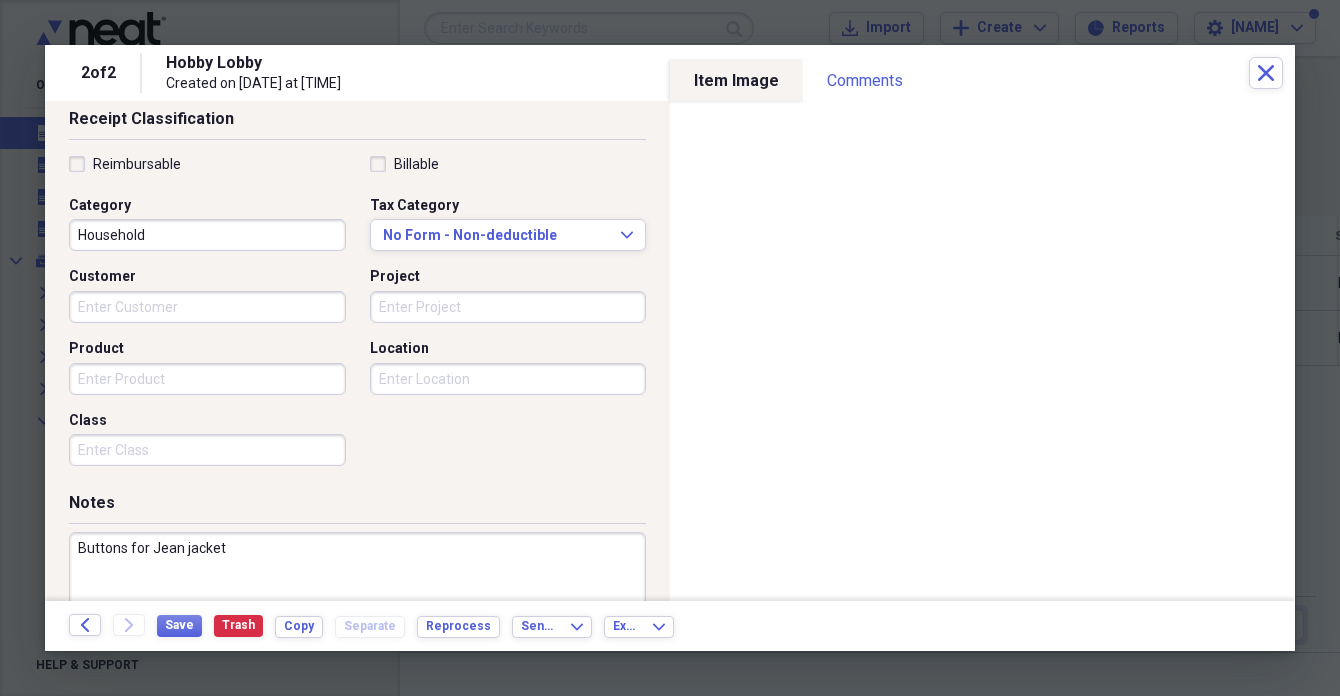 drag, startPoint x: 247, startPoint y: 543, endPoint x: 37, endPoint y: 526, distance: 210.68697 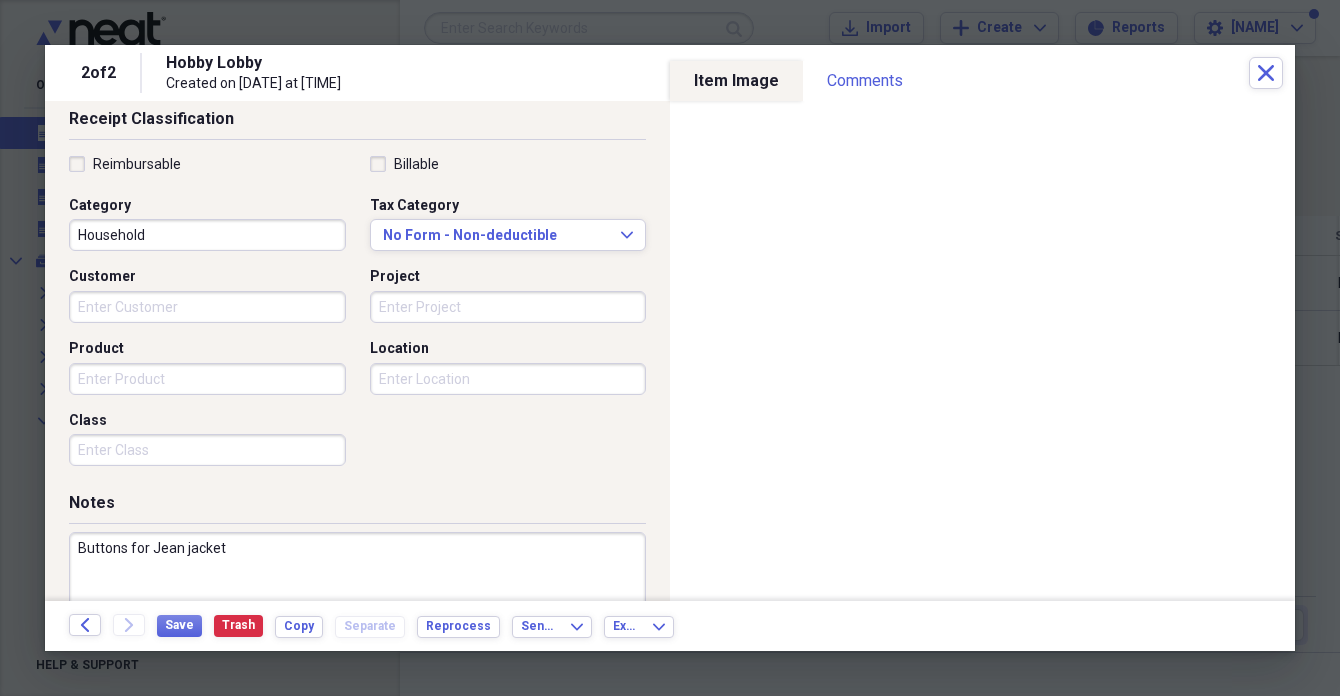 click on "2  of  2 Hobby Lobby Created on [DATE] at [TIME] Close Item Type Receipt Expand Folder Household_[NAME]_[DATE] Expand Receipt Detail Vendor Hobby Lobby Date [DATE] calendar Calendar Payment Type Cash Currency USD Expand Amount dollar-sign [AMOUNT] Sales Tax dollar-sign Receipt Classification Reimbursable Billable Category Household Tax Category No Form - Non-deductible Expand Customer Project Product Location Class Notes Buttons for Jean jacket Item Image Comments There are no comments for this item yet Share your comments Back Forward Save Trash Copy Separate Reprocess Send To Expand Export Expand" at bounding box center (670, 0) 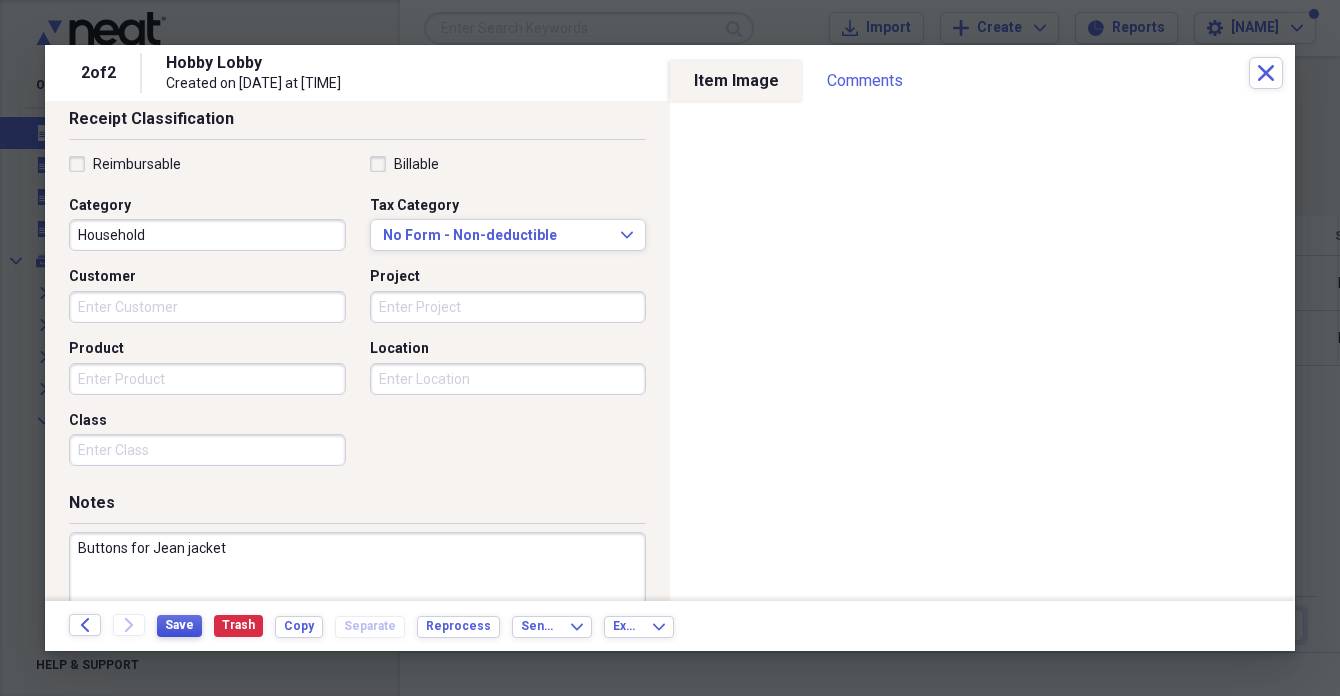 type on "Buttons for Jean jacket" 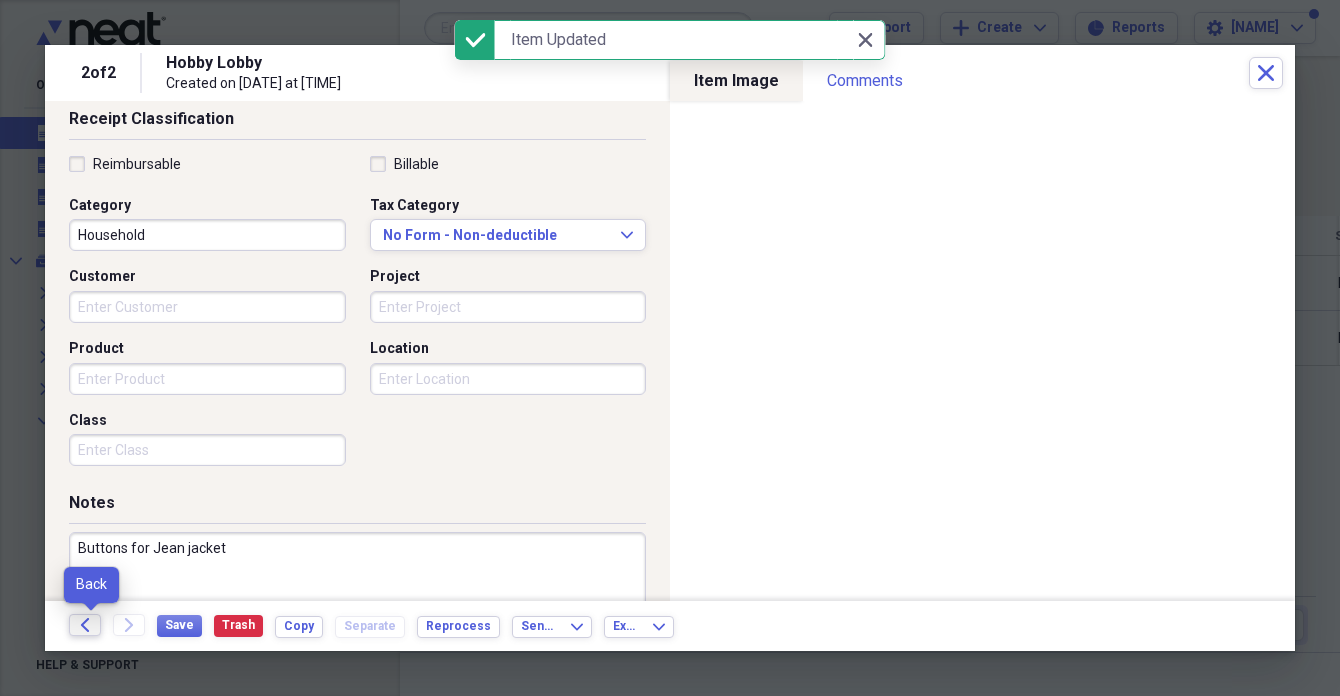 click on "Back" 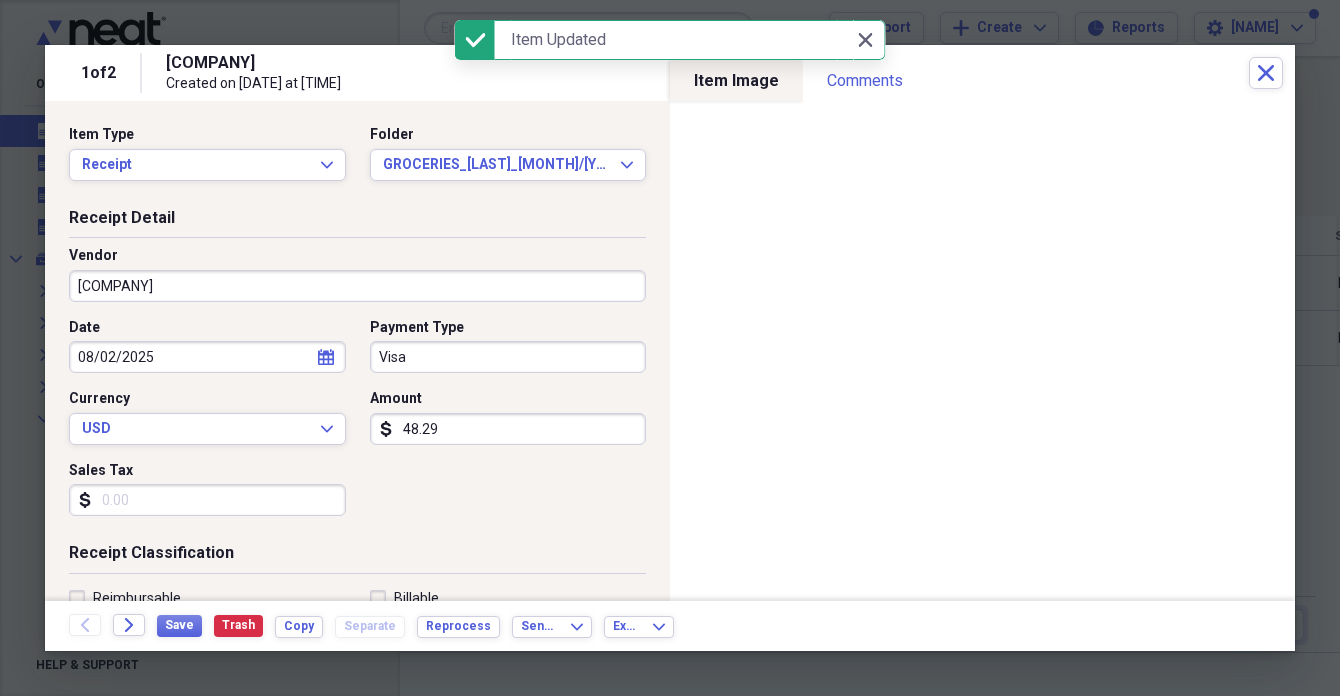 click on "[COMPANY]" at bounding box center (357, 286) 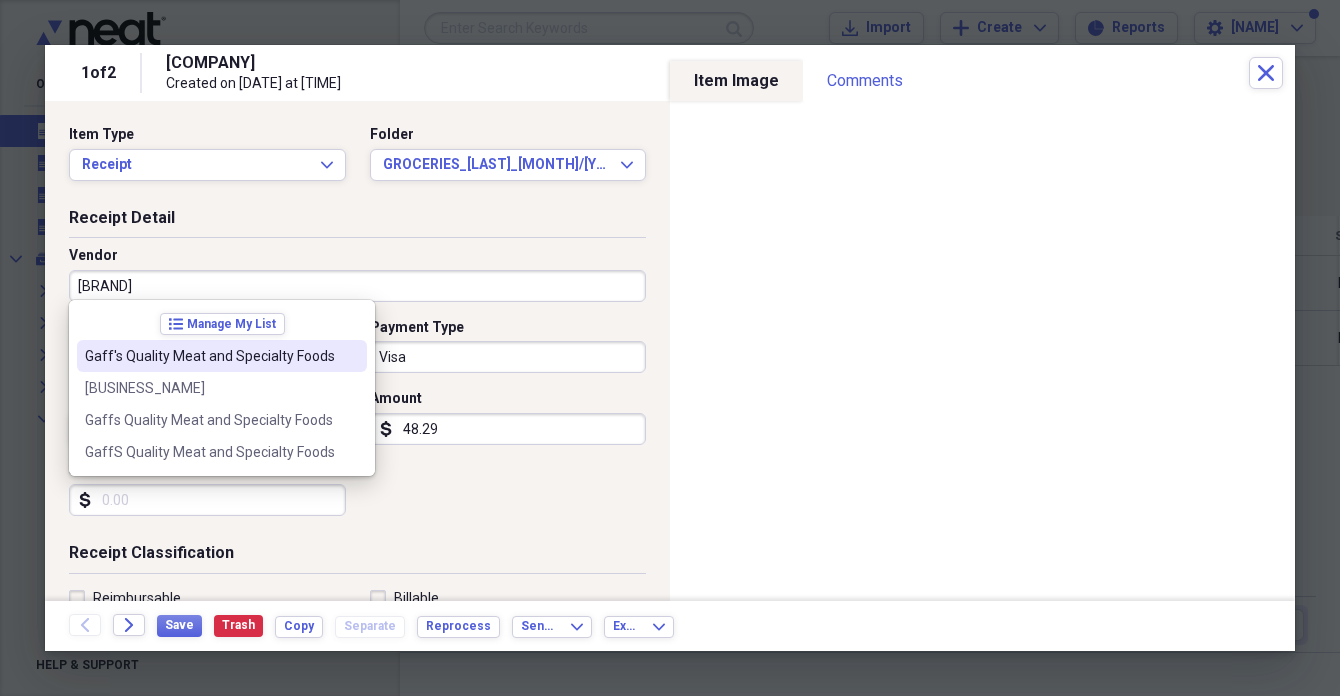 click on "Gaff's Quality Meat and Specialty Foods" at bounding box center (210, 356) 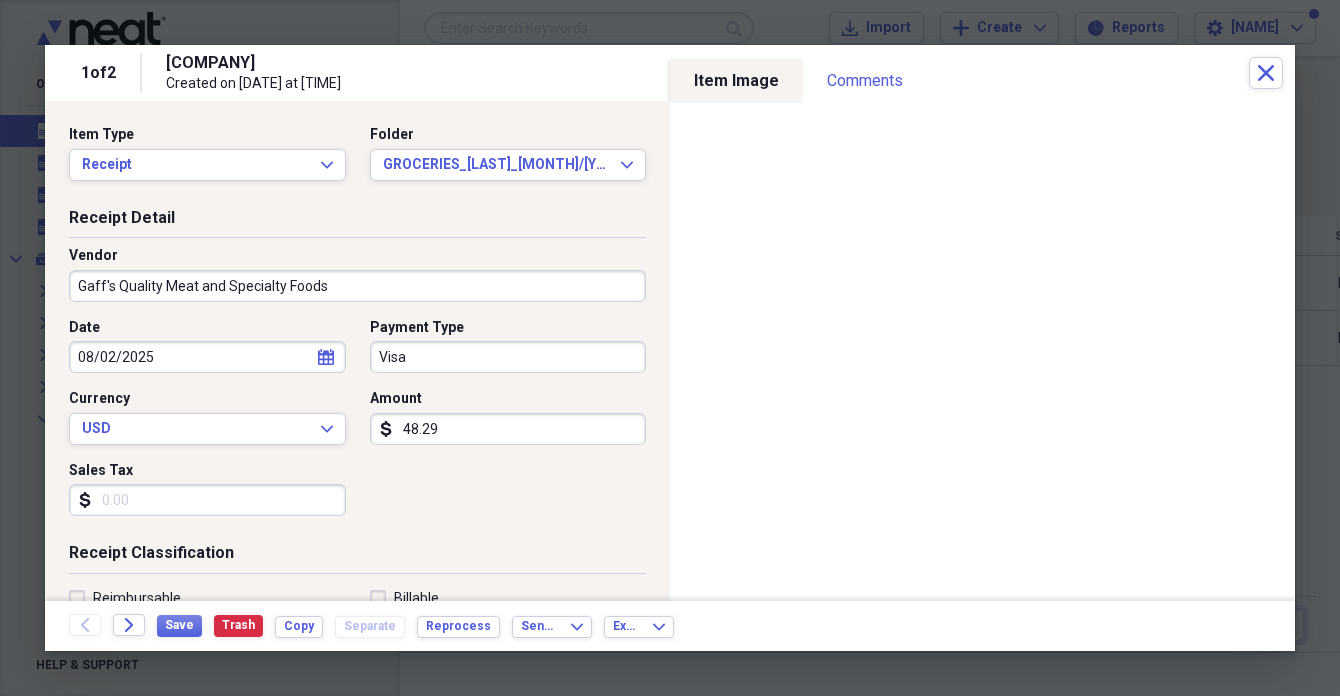 type on "Groceries" 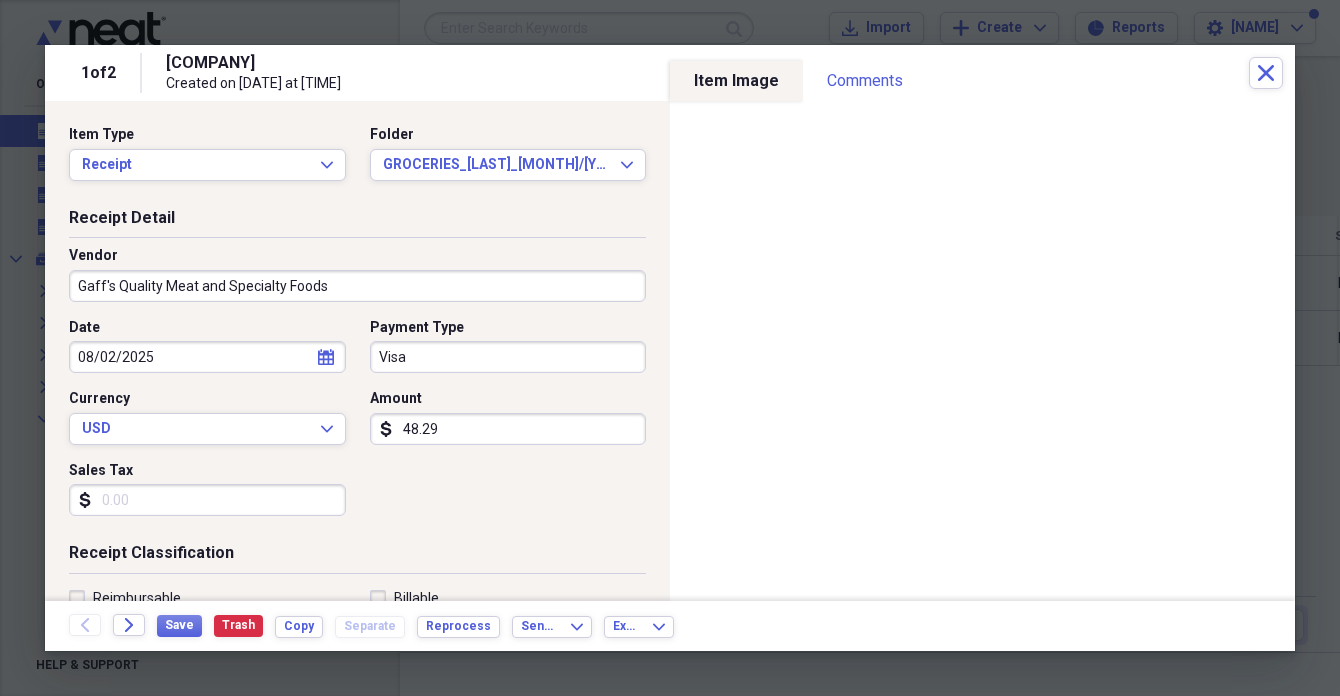 click on "calendar" 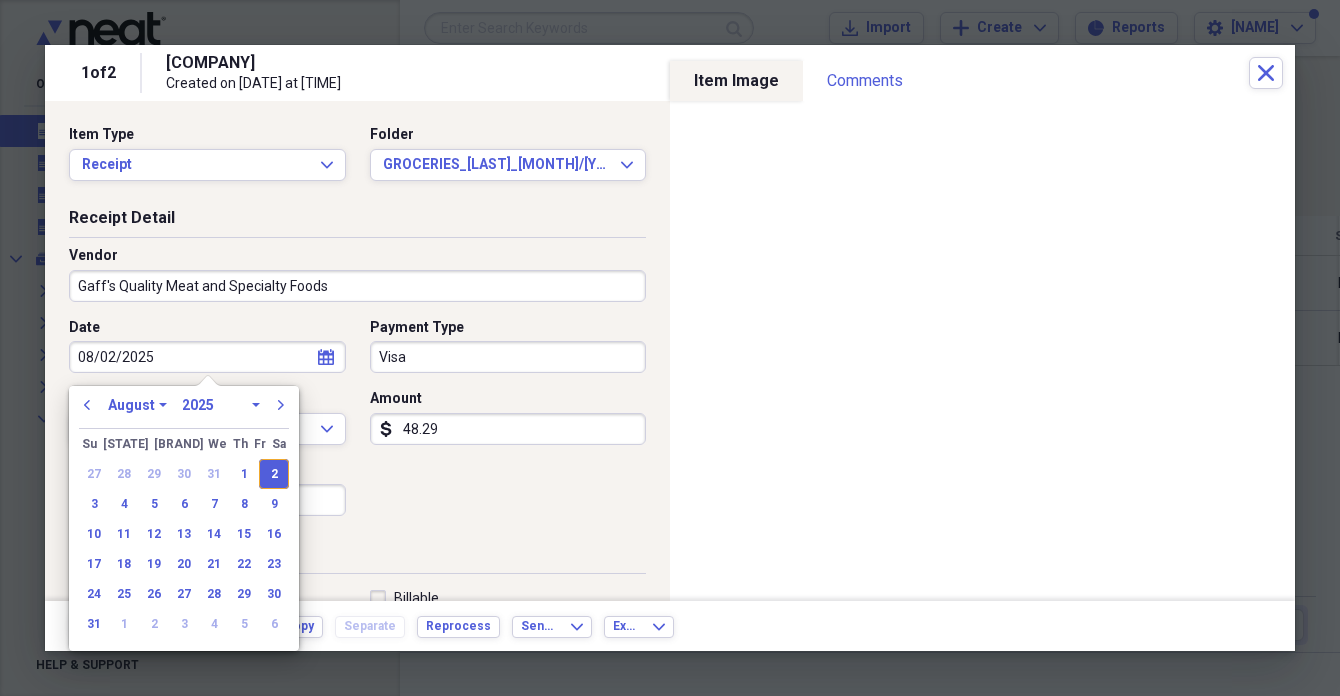click on "2" at bounding box center [274, 474] 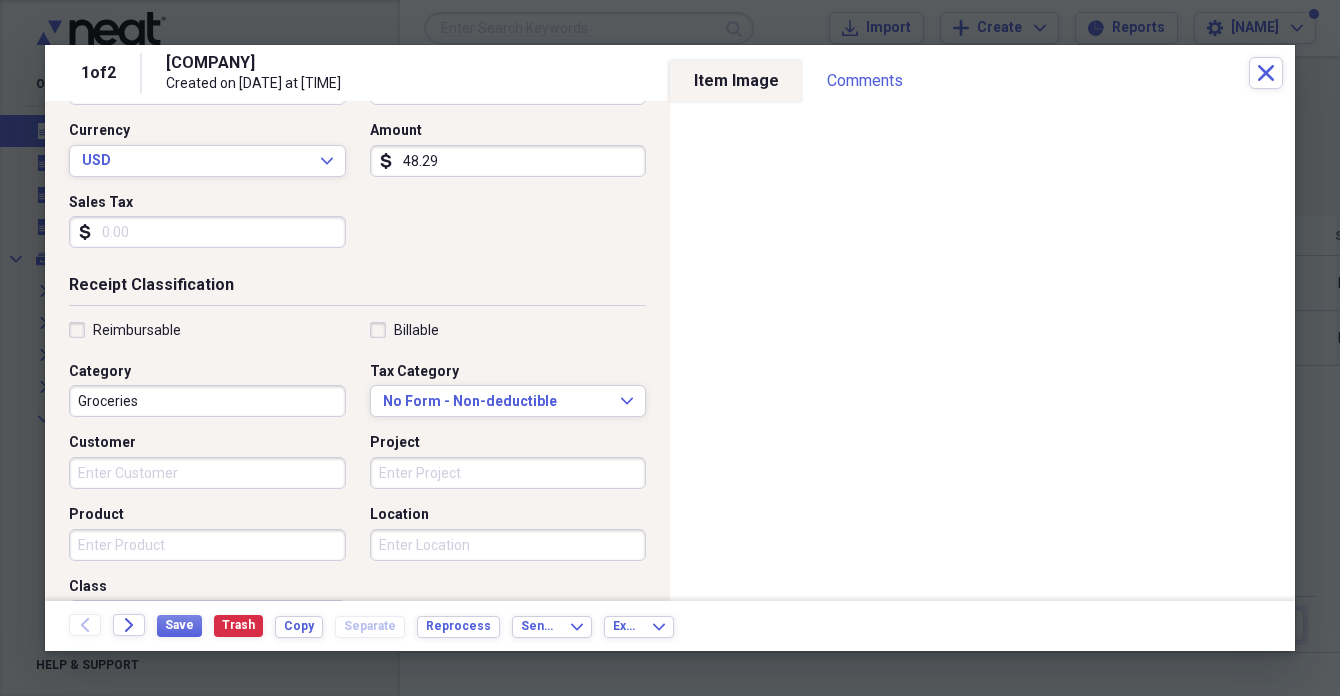 scroll, scrollTop: 352, scrollLeft: 0, axis: vertical 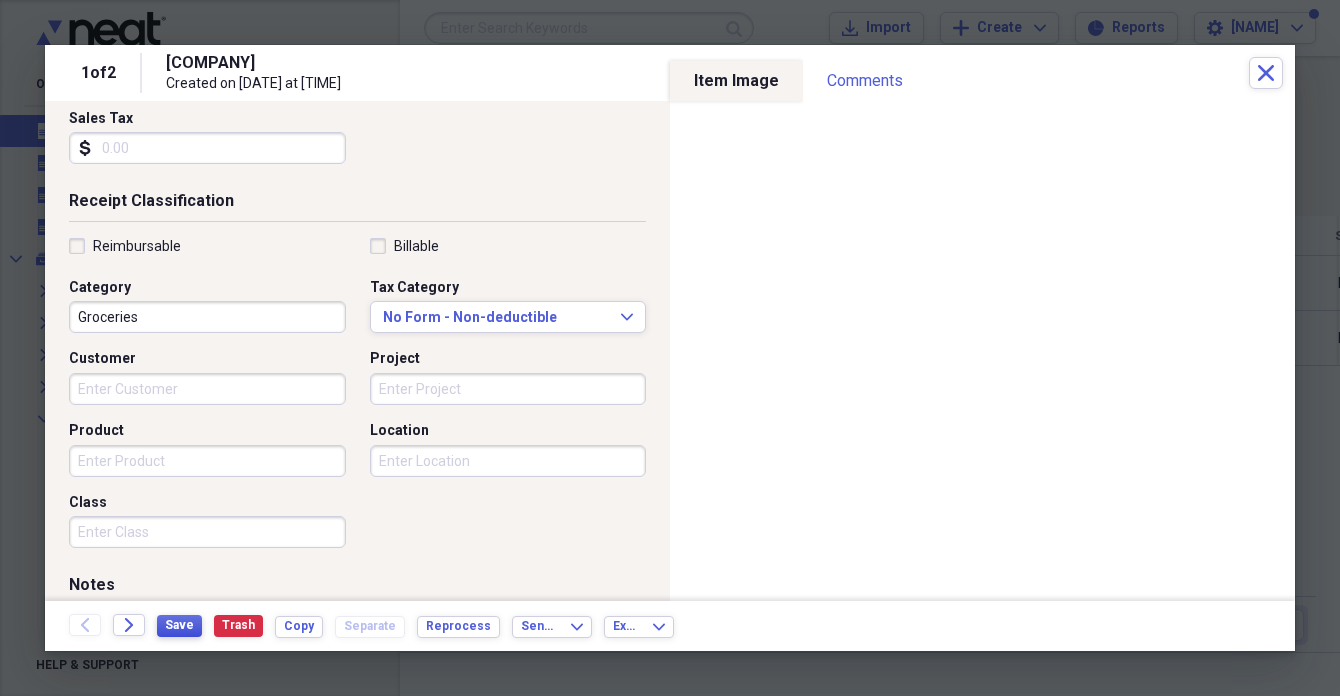 click on "Save" at bounding box center (179, 626) 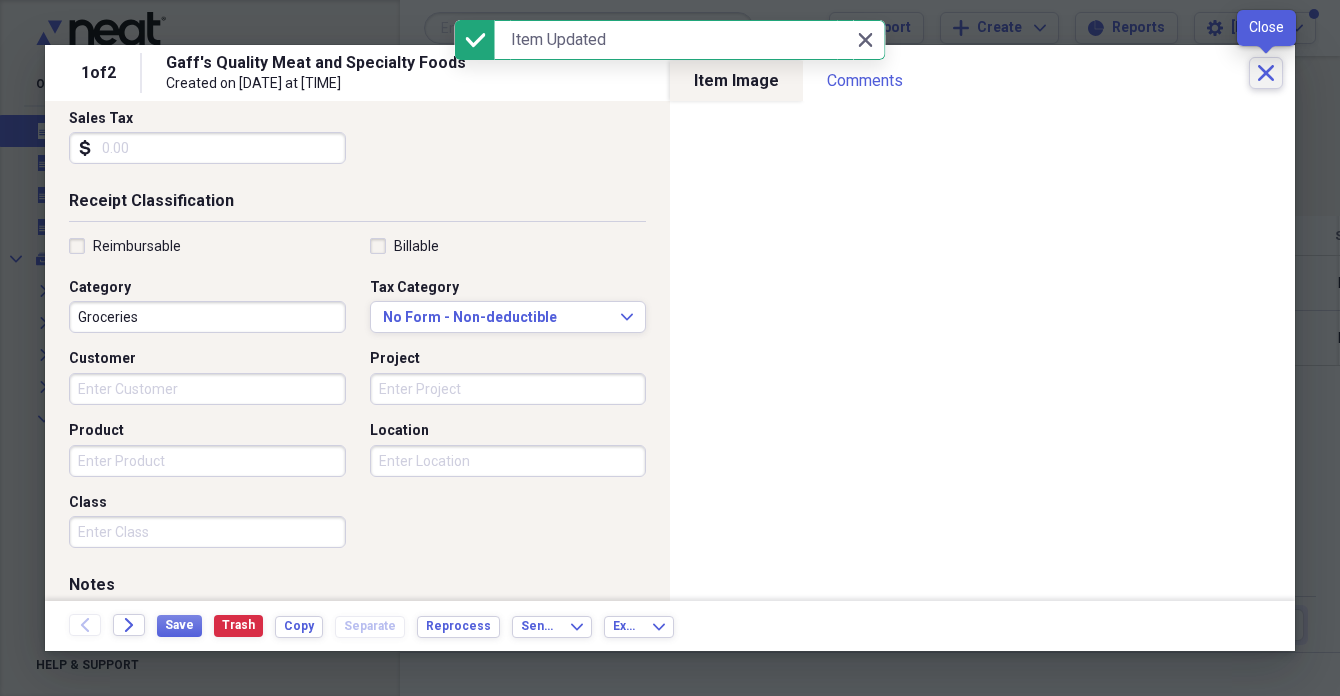 click 